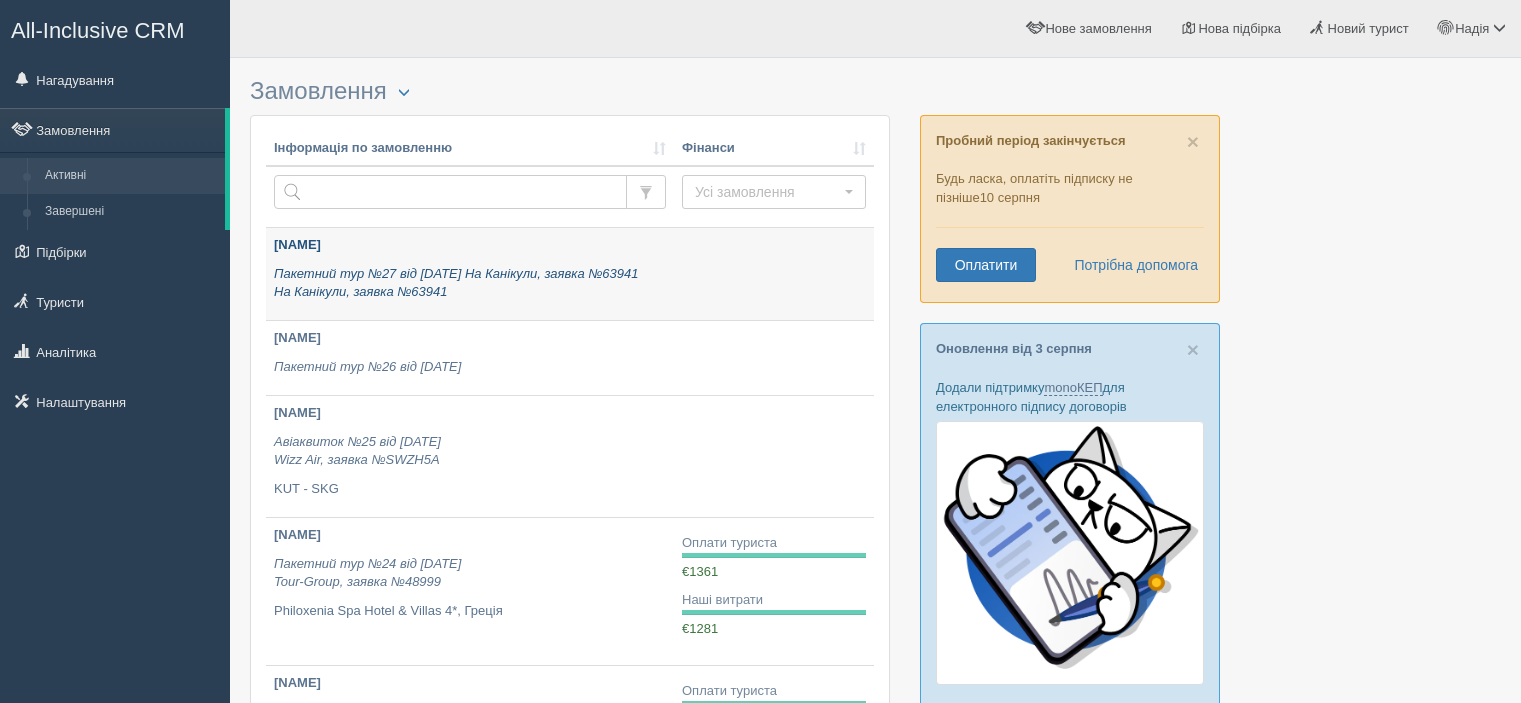 scroll, scrollTop: 0, scrollLeft: 0, axis: both 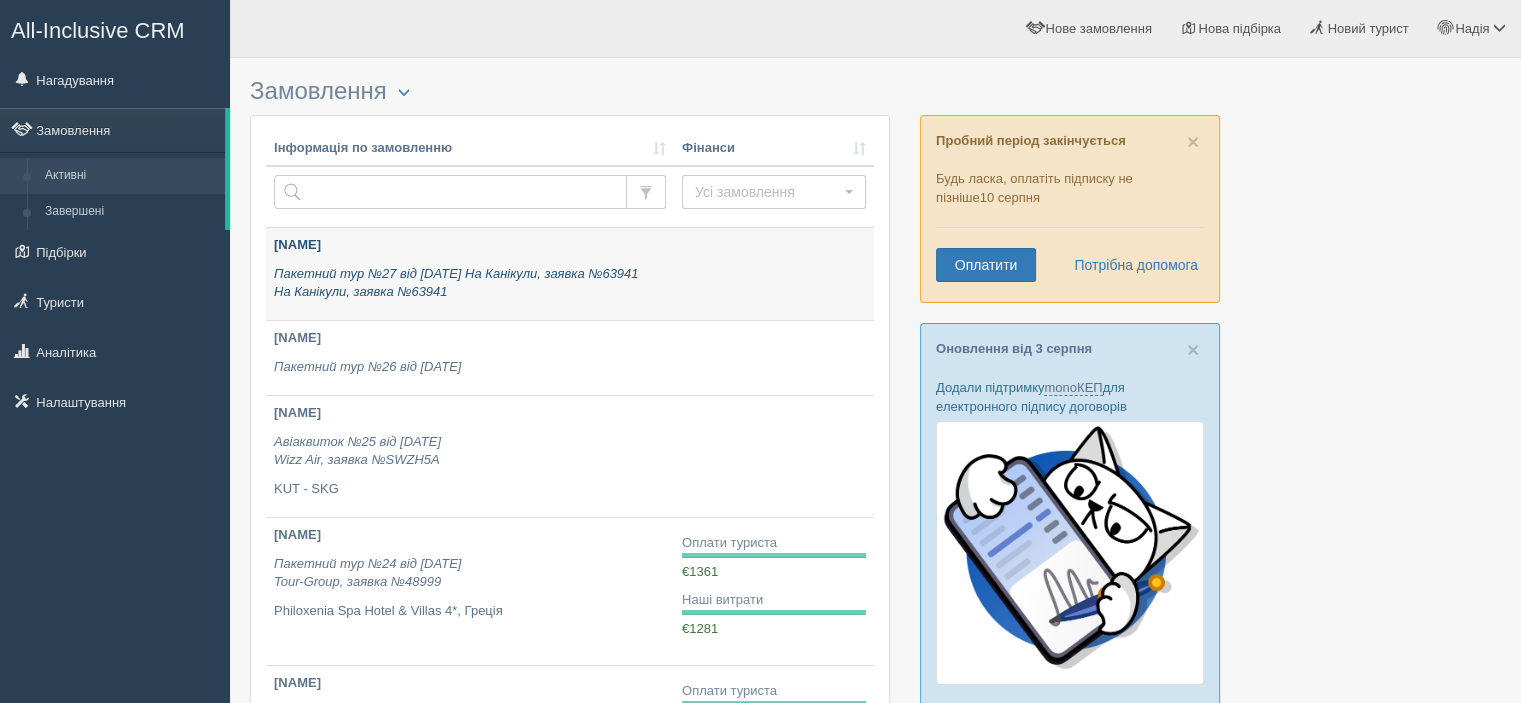 click on "Пакетний тур №27 від 06.08.2025
На Канікули, заявка №63941" at bounding box center [470, 283] 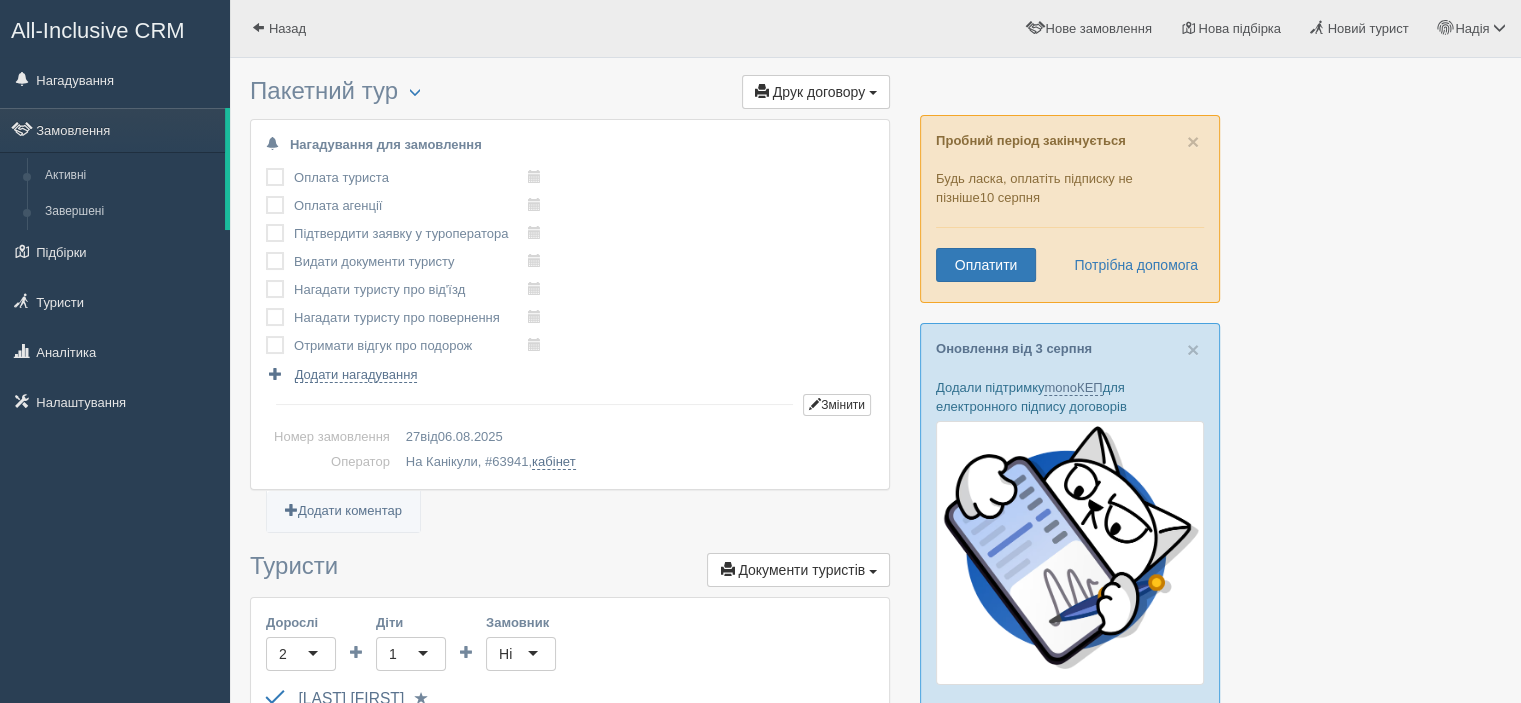 scroll, scrollTop: 200, scrollLeft: 0, axis: vertical 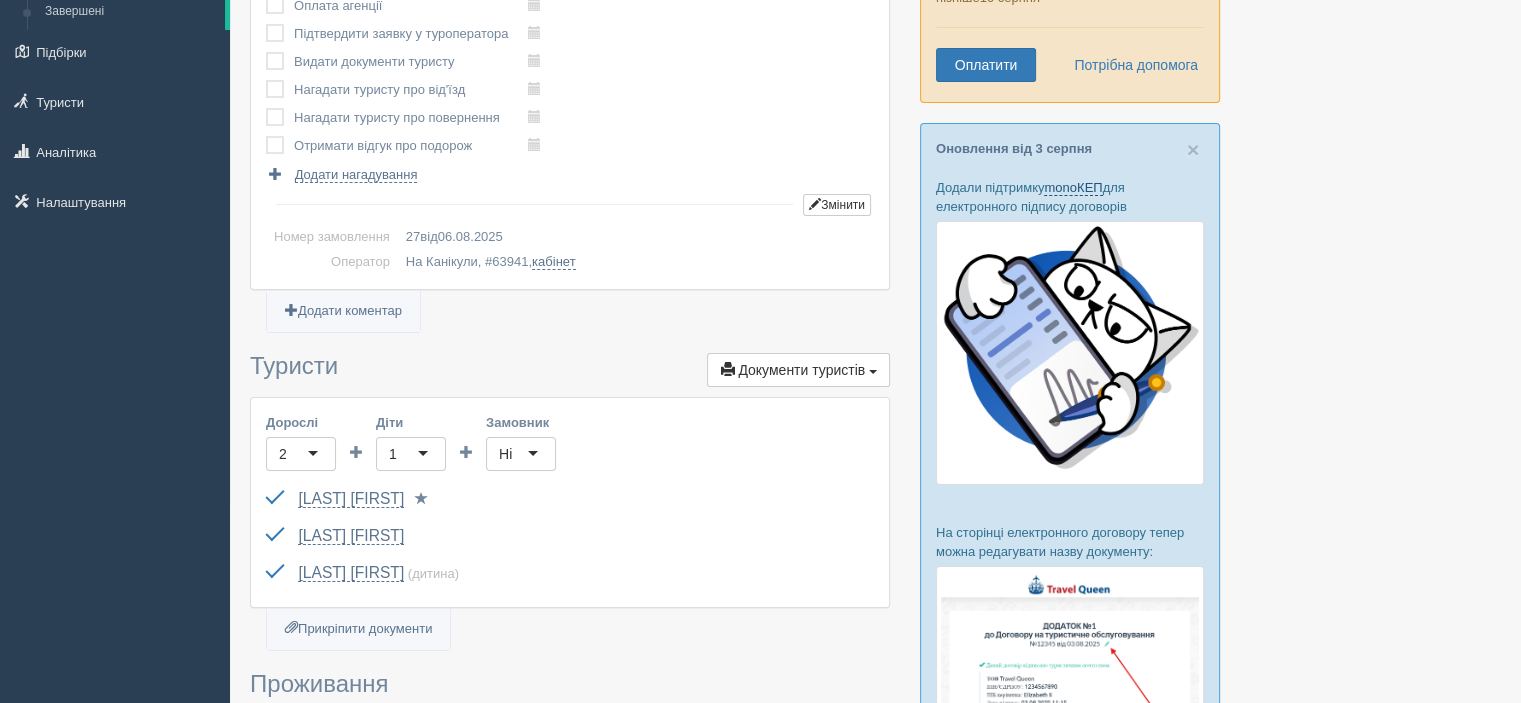 click on "monoКЕП" at bounding box center [1073, 188] 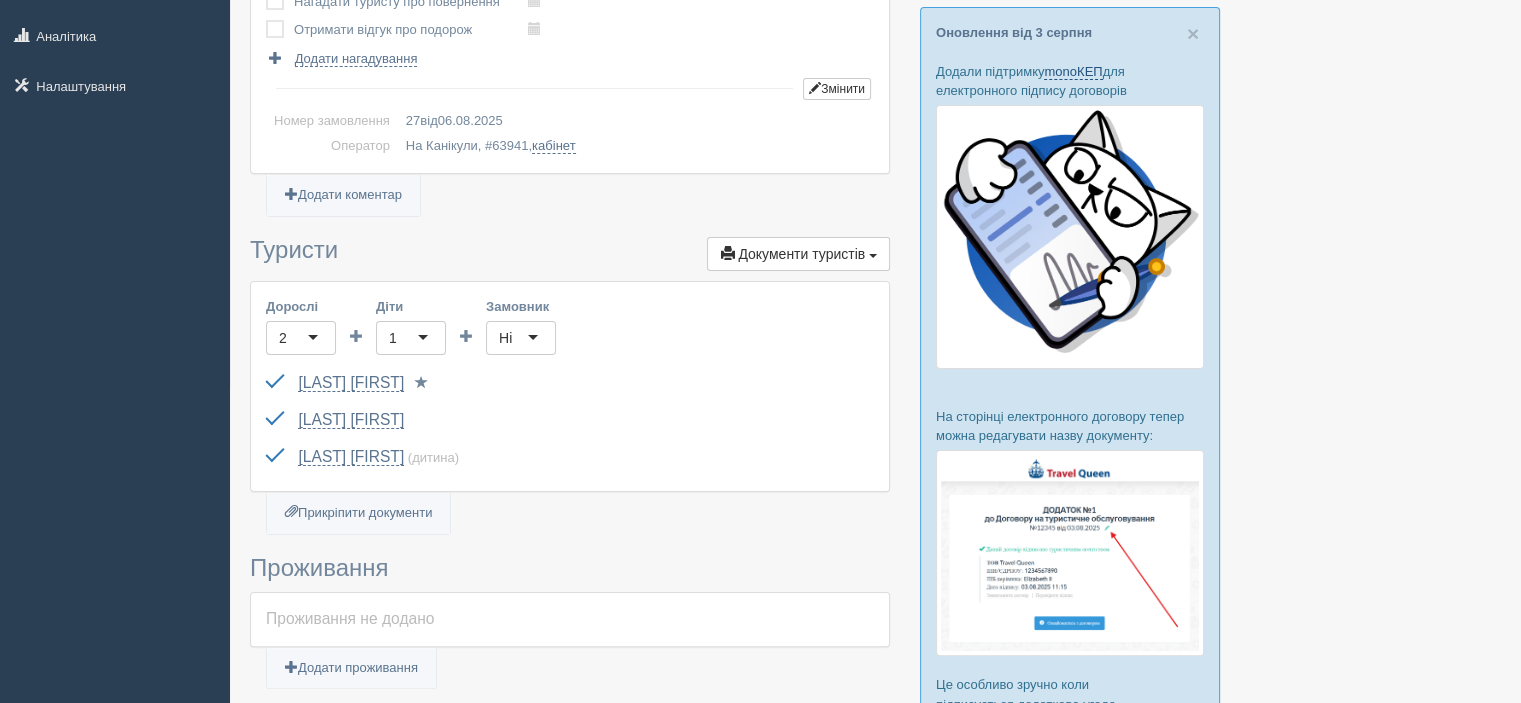 scroll, scrollTop: 400, scrollLeft: 0, axis: vertical 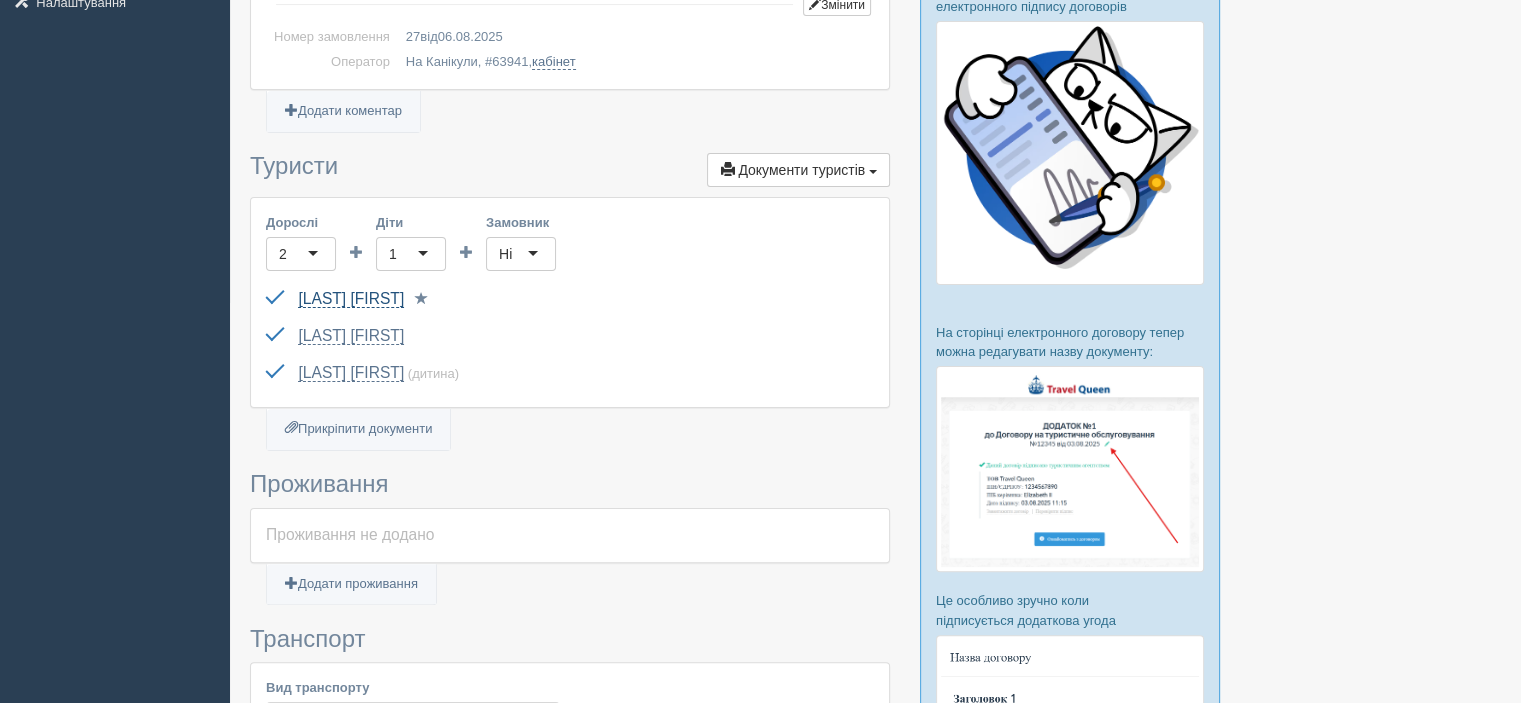 click on "[LAST] [FIRST]" at bounding box center (351, 299) 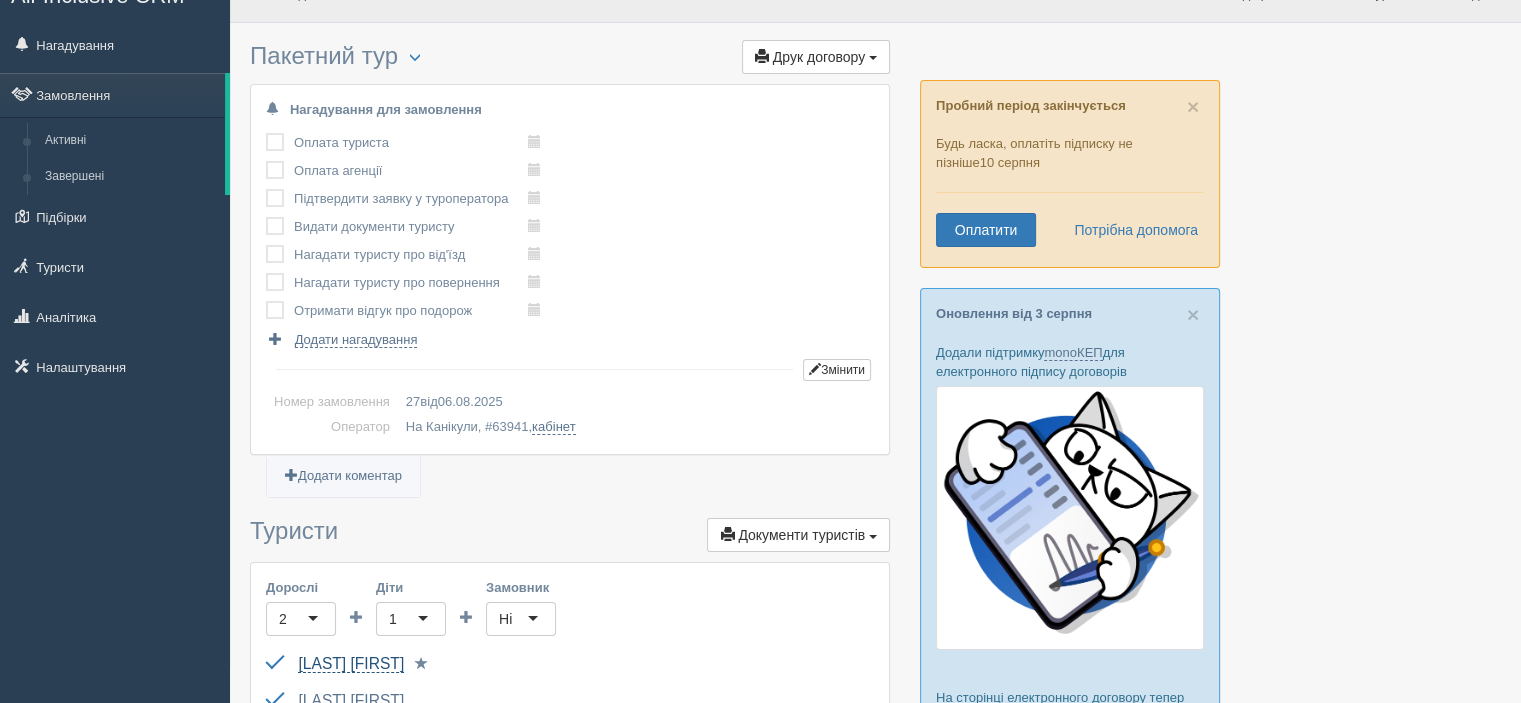scroll, scrollTop: 0, scrollLeft: 0, axis: both 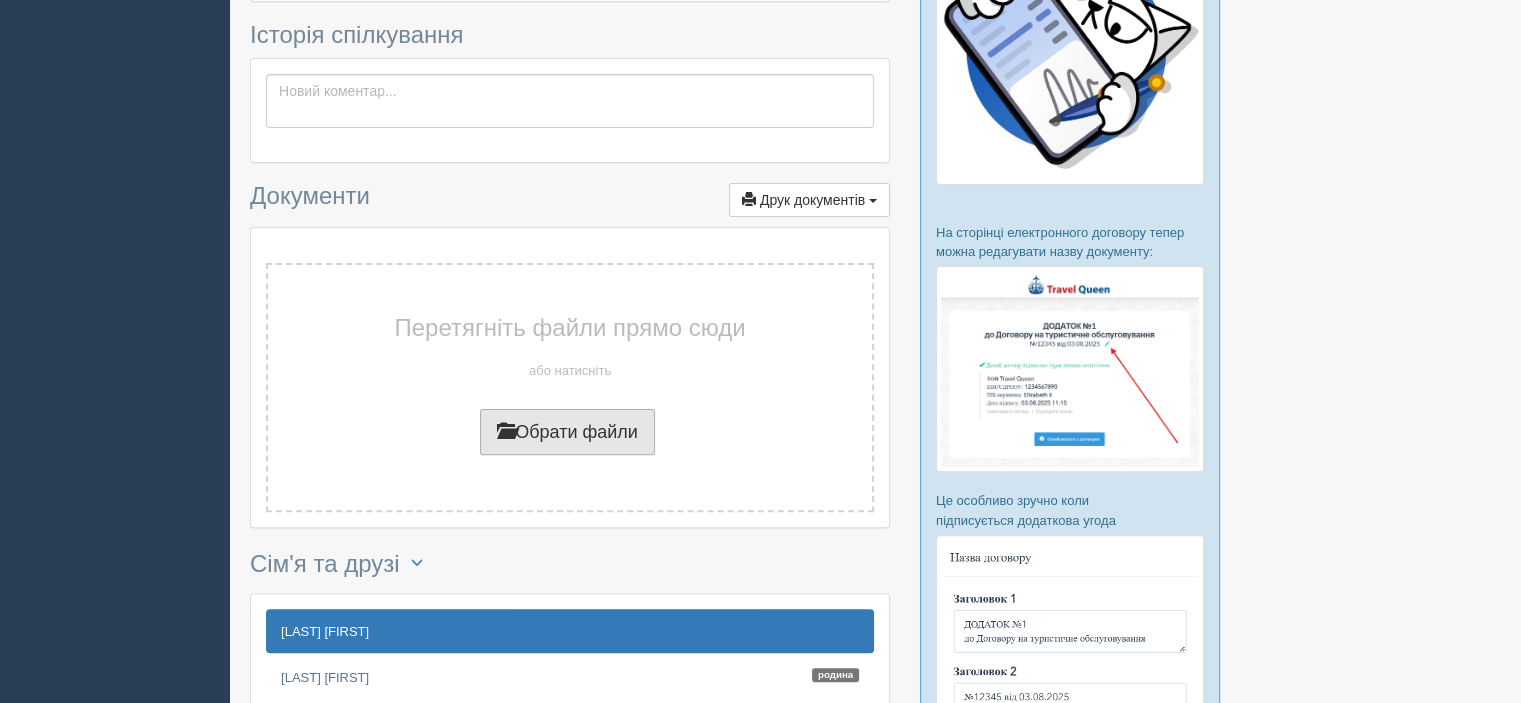 click on "Обрати файли" at bounding box center [567, 432] 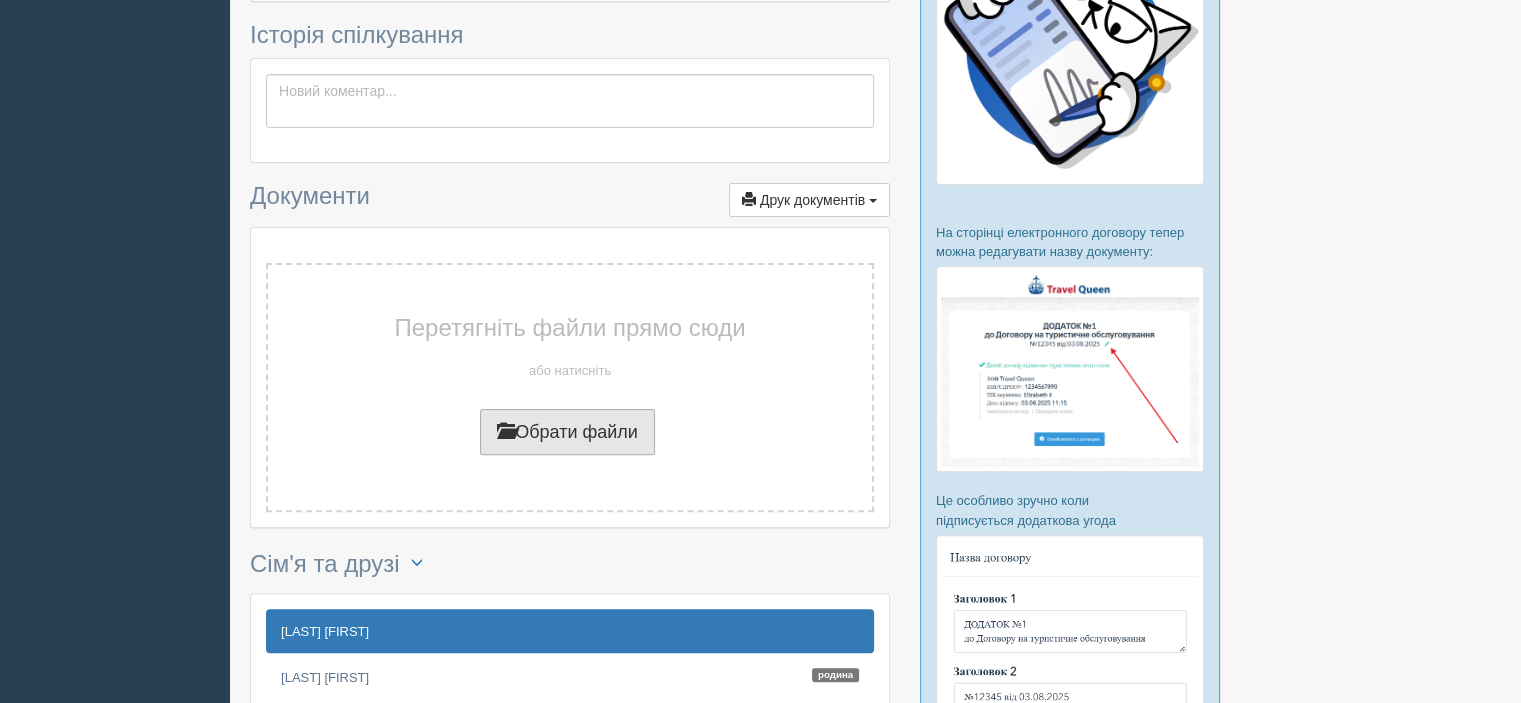 type on "C:\fakepath\Стогній Ольга.jpg" 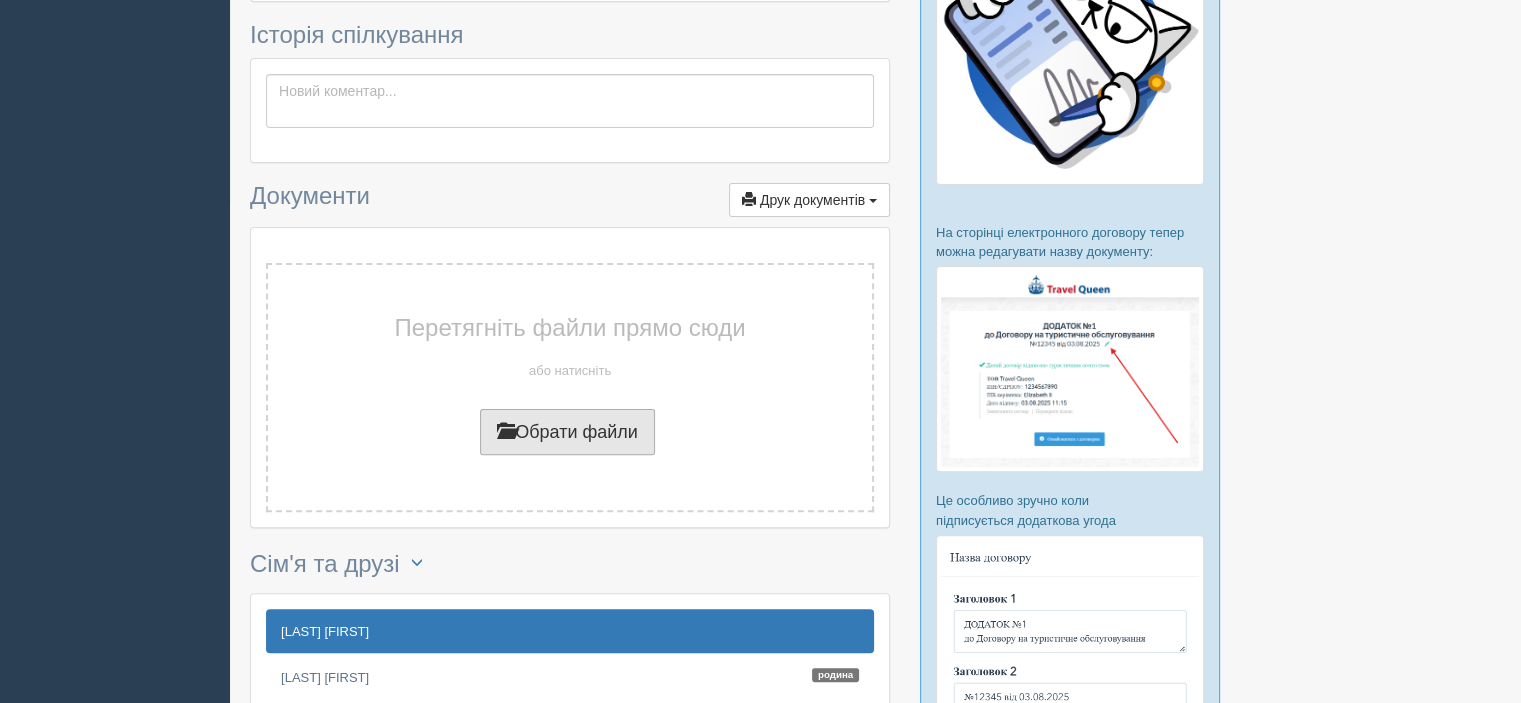 type 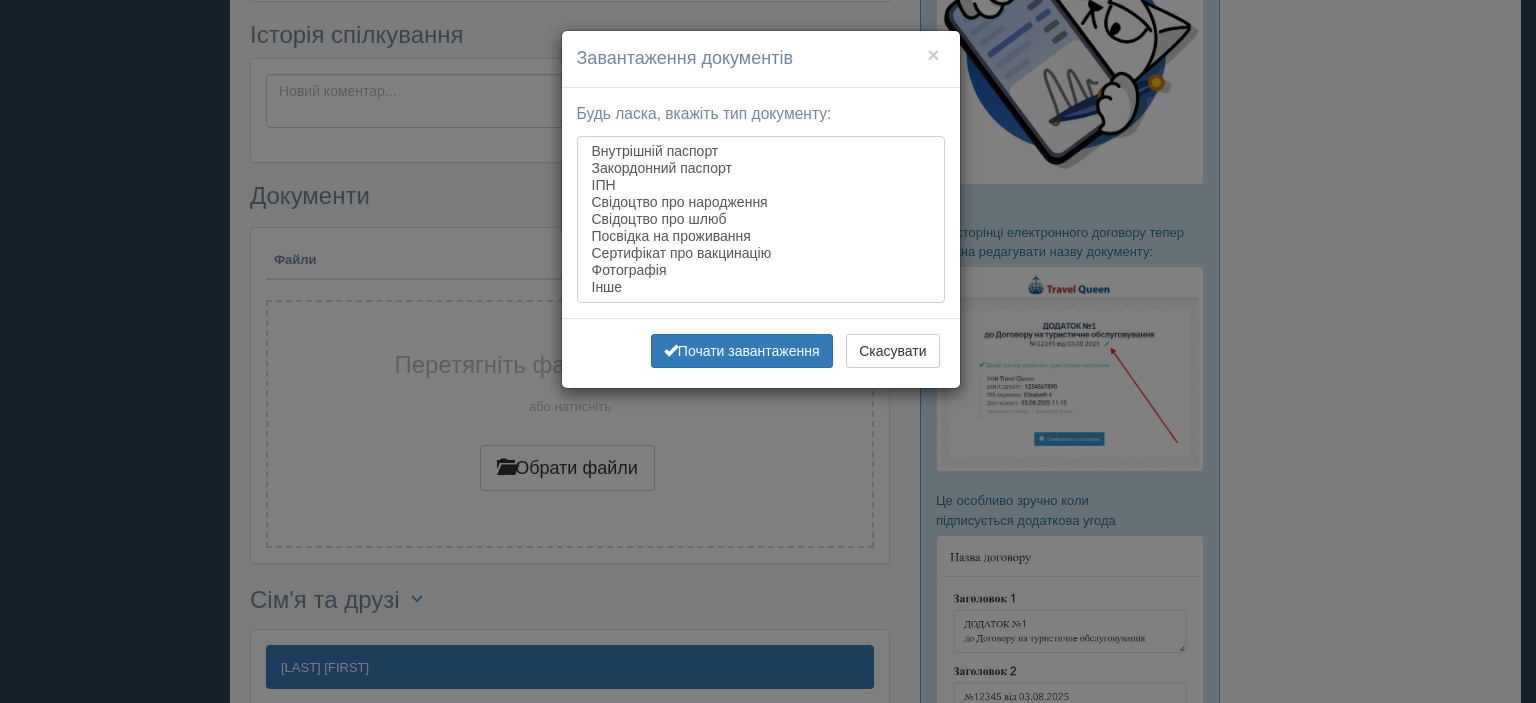 select on "passport_external" 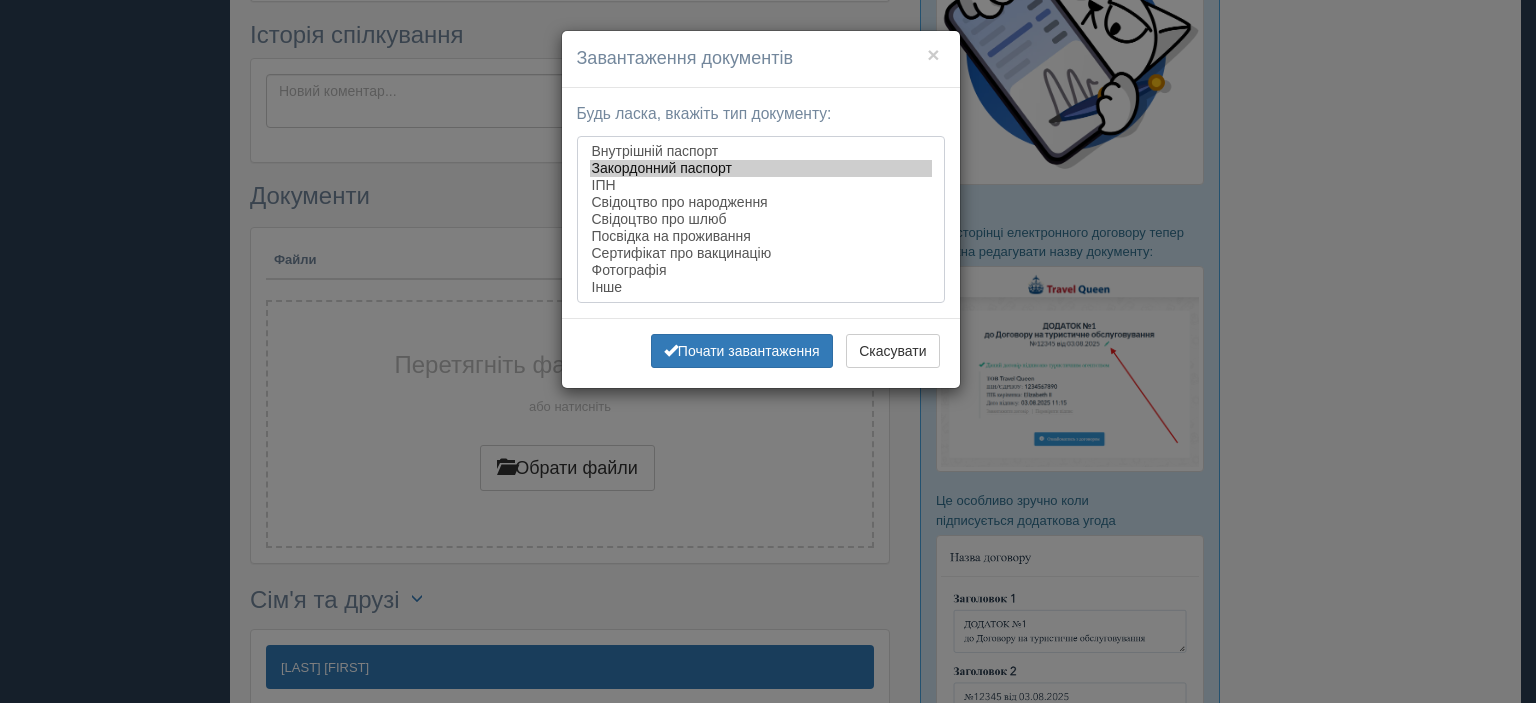 click on "Закордонний паспорт" at bounding box center (761, 168) 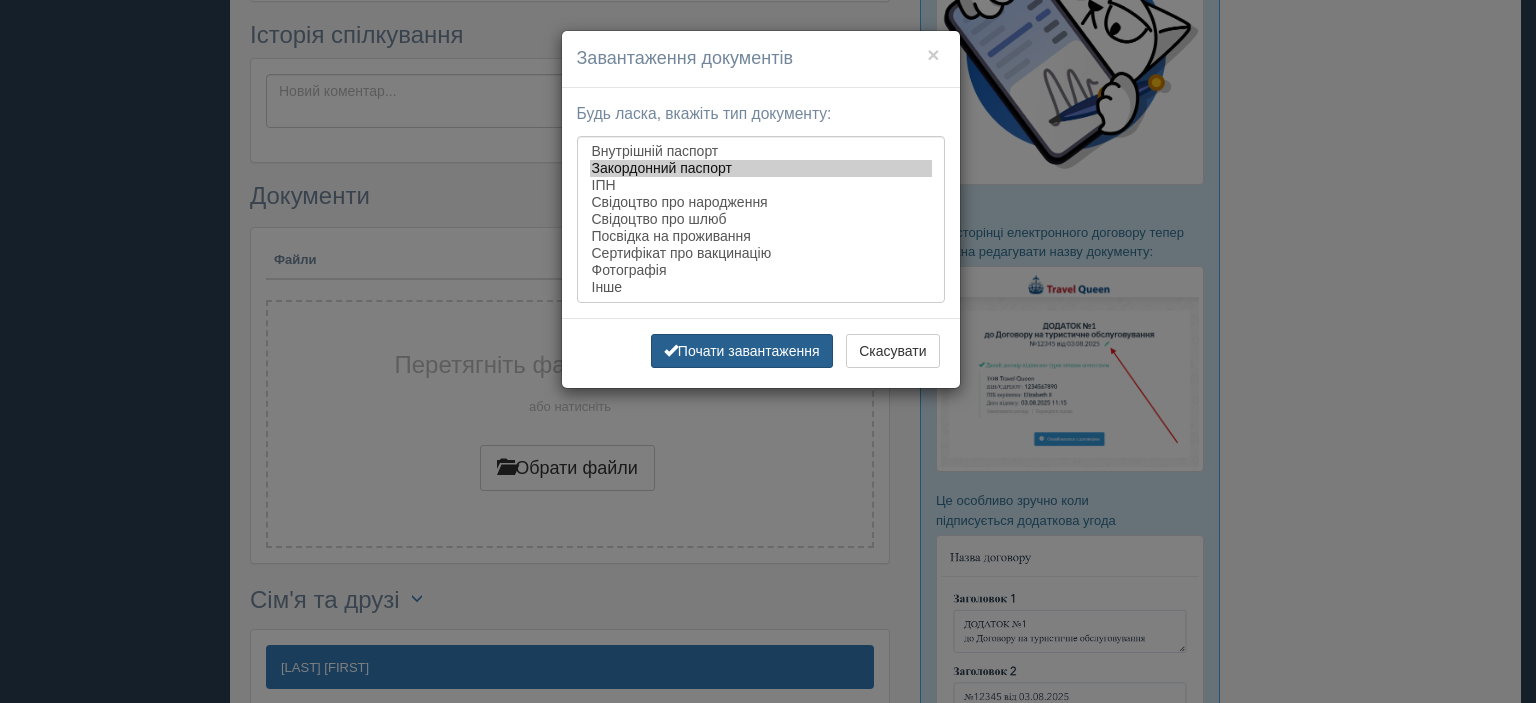 click on "Почати завантаження" at bounding box center [742, 351] 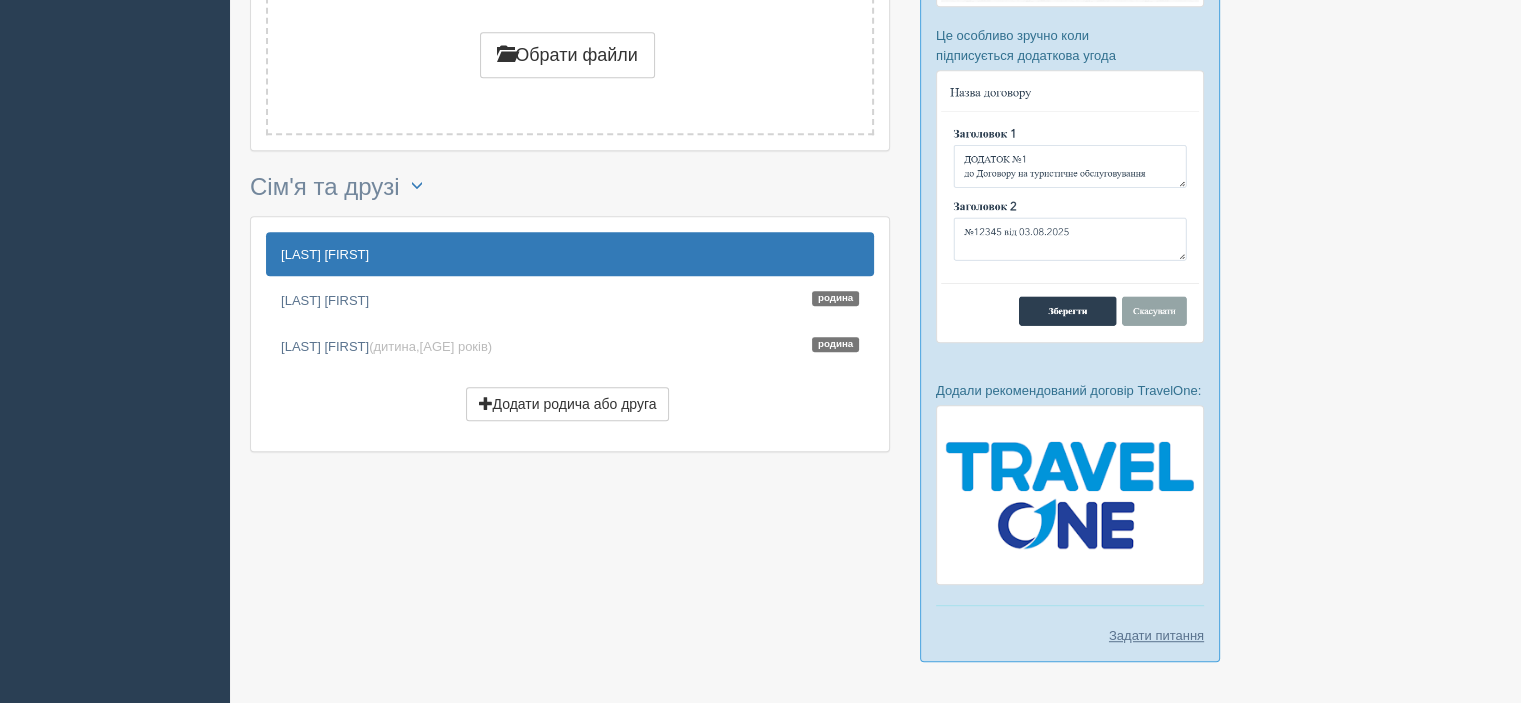scroll, scrollTop: 1000, scrollLeft: 0, axis: vertical 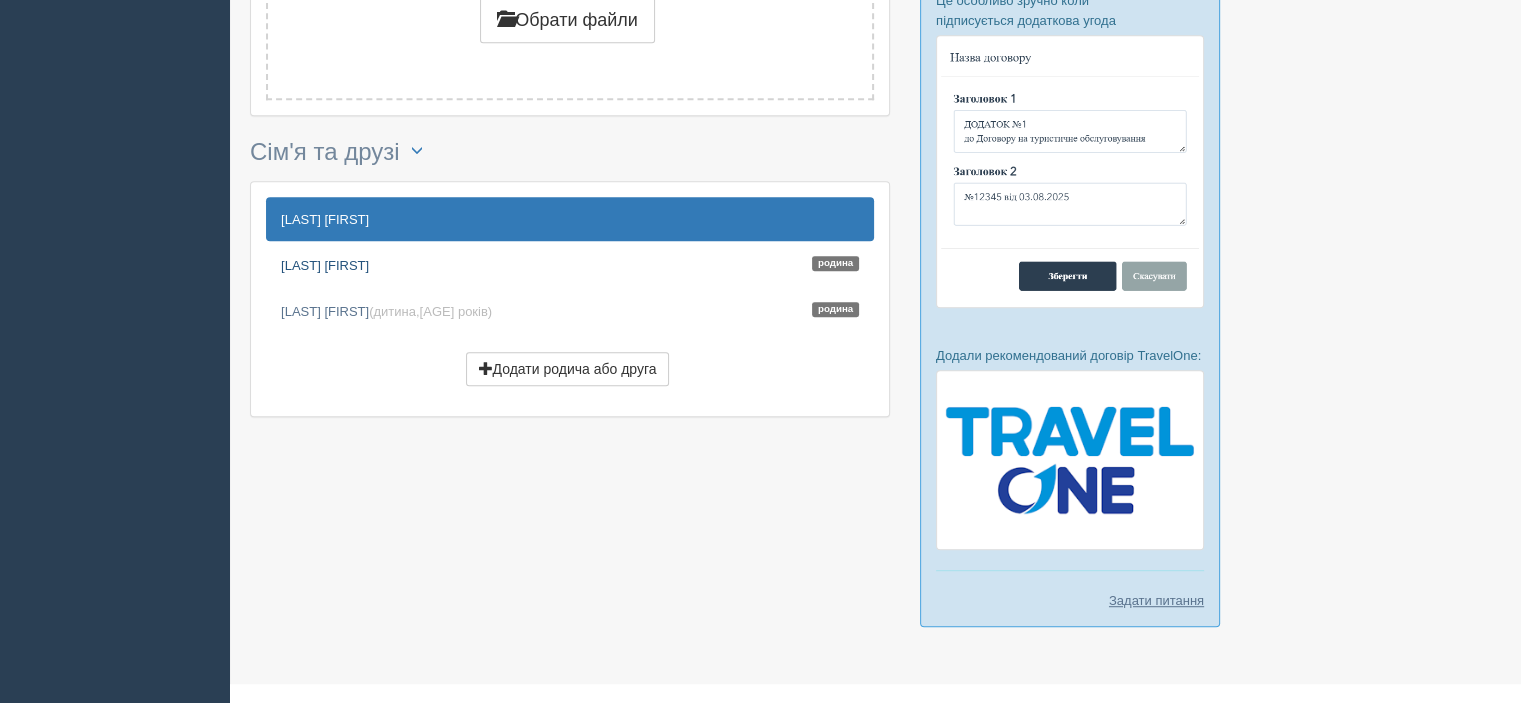 click on "BEREZAN OLENA
Родина" at bounding box center (570, 265) 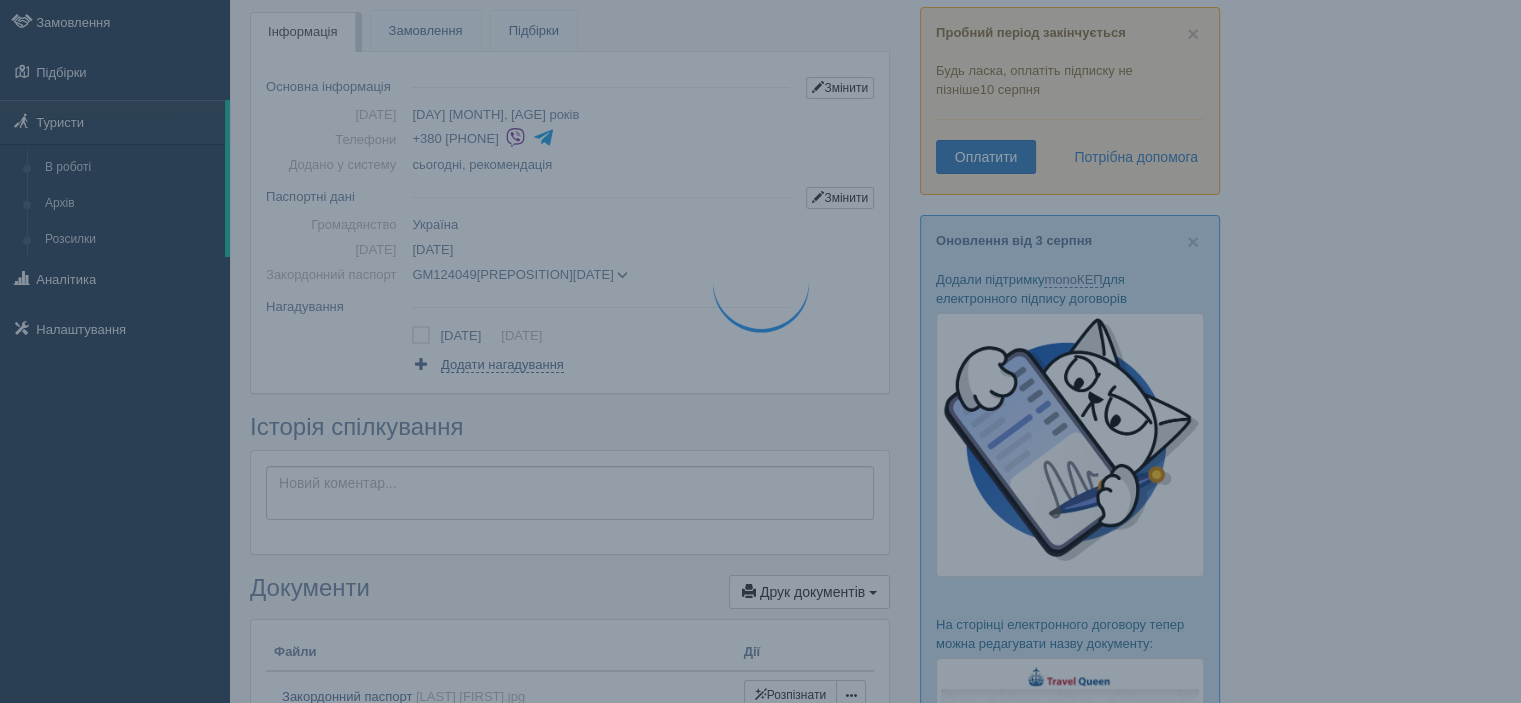 scroll, scrollTop: 0, scrollLeft: 0, axis: both 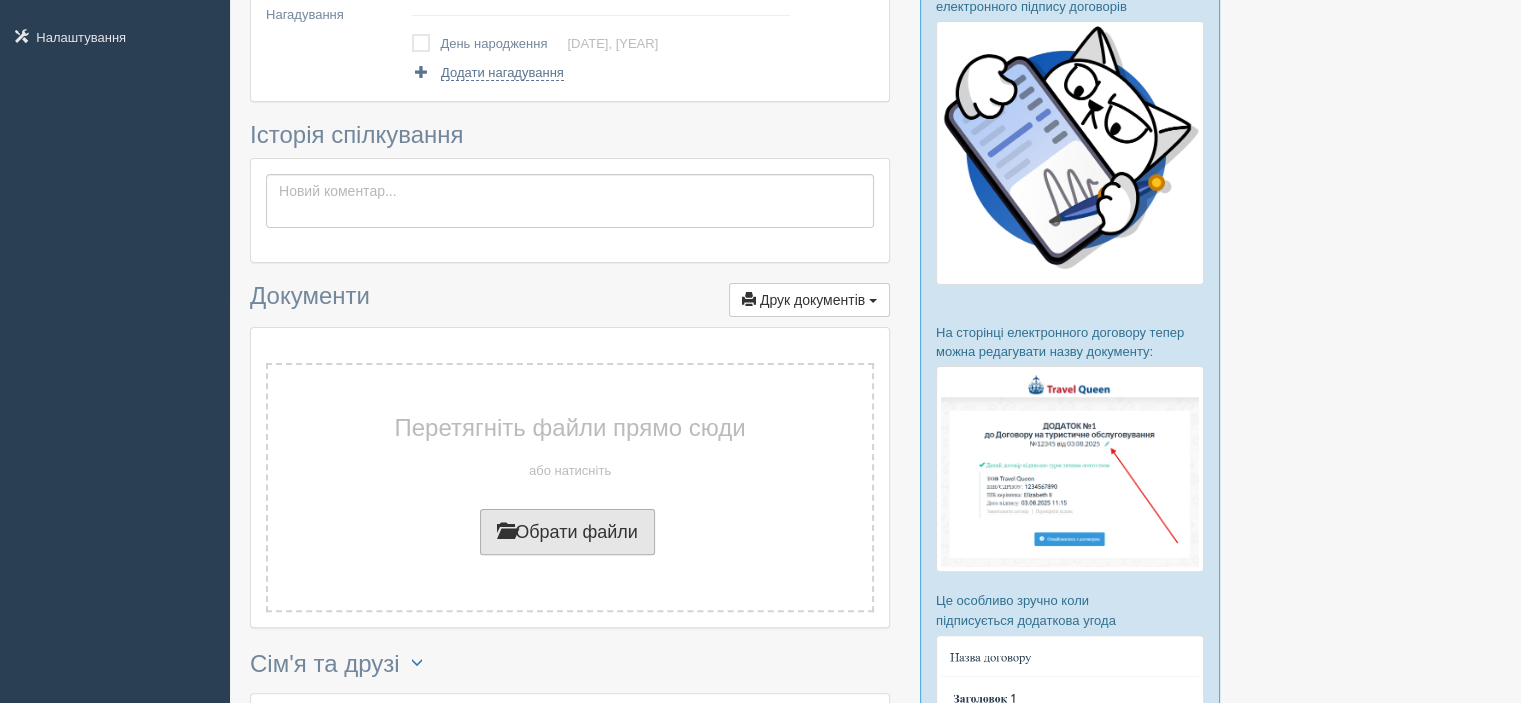 click on "Обрати файли" at bounding box center [567, 532] 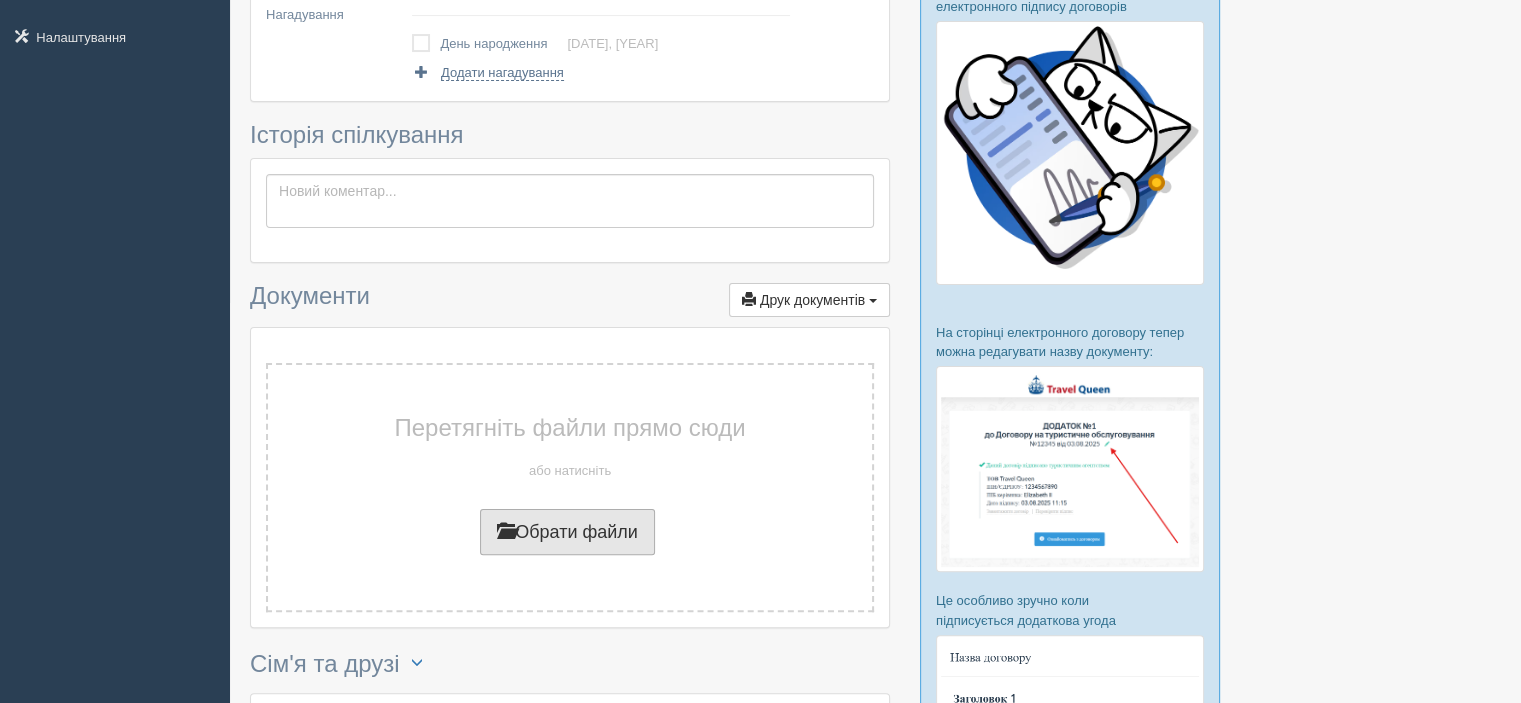 type on "C:\fakepath\Березань Олена.jpg" 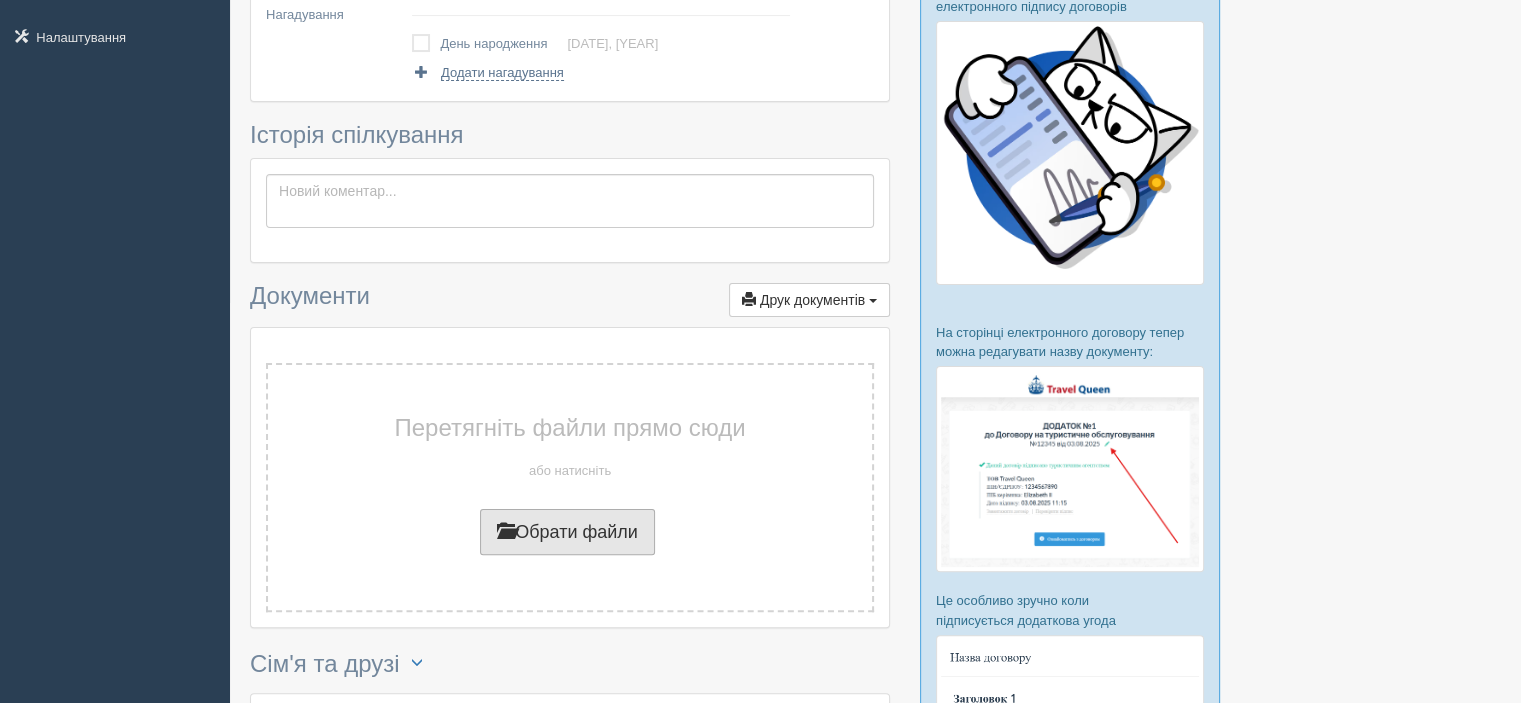 type 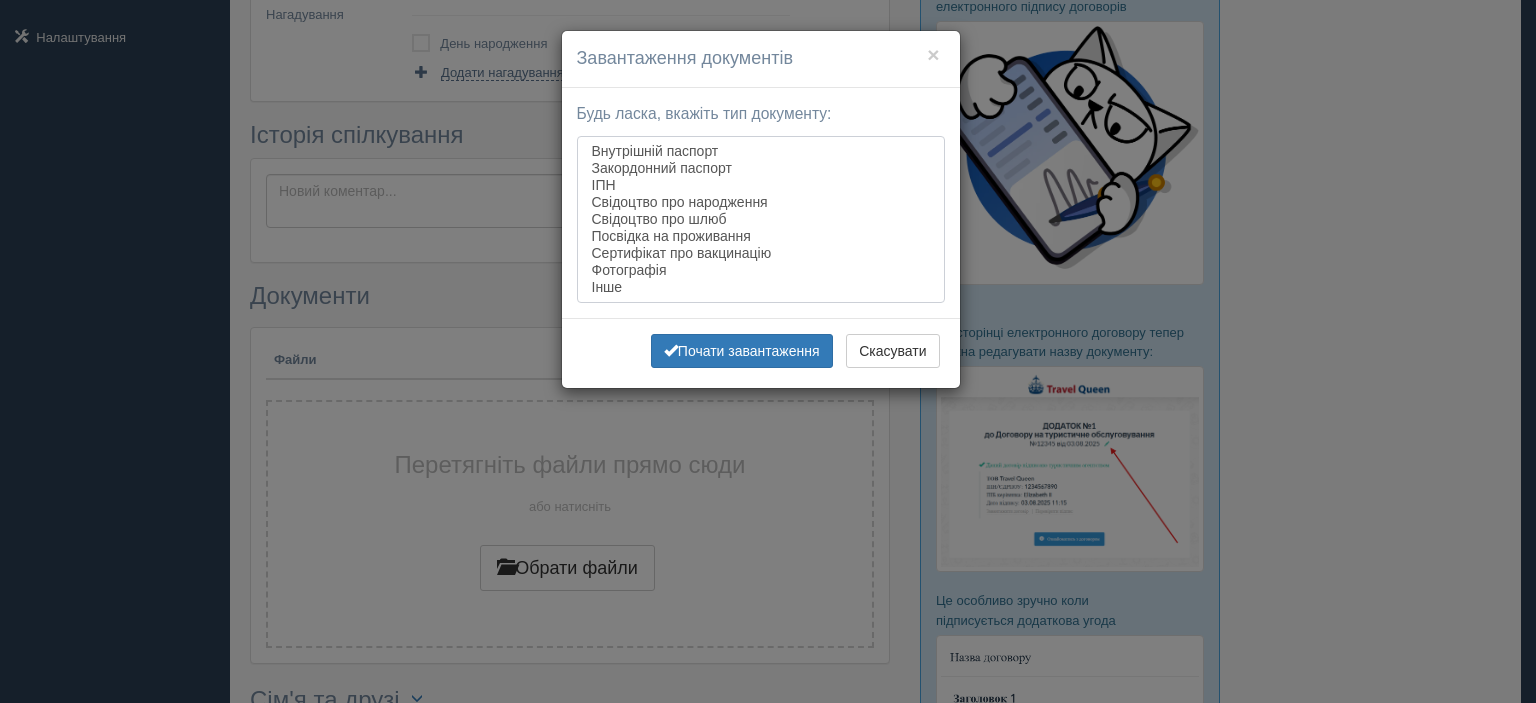 select on "passport_external" 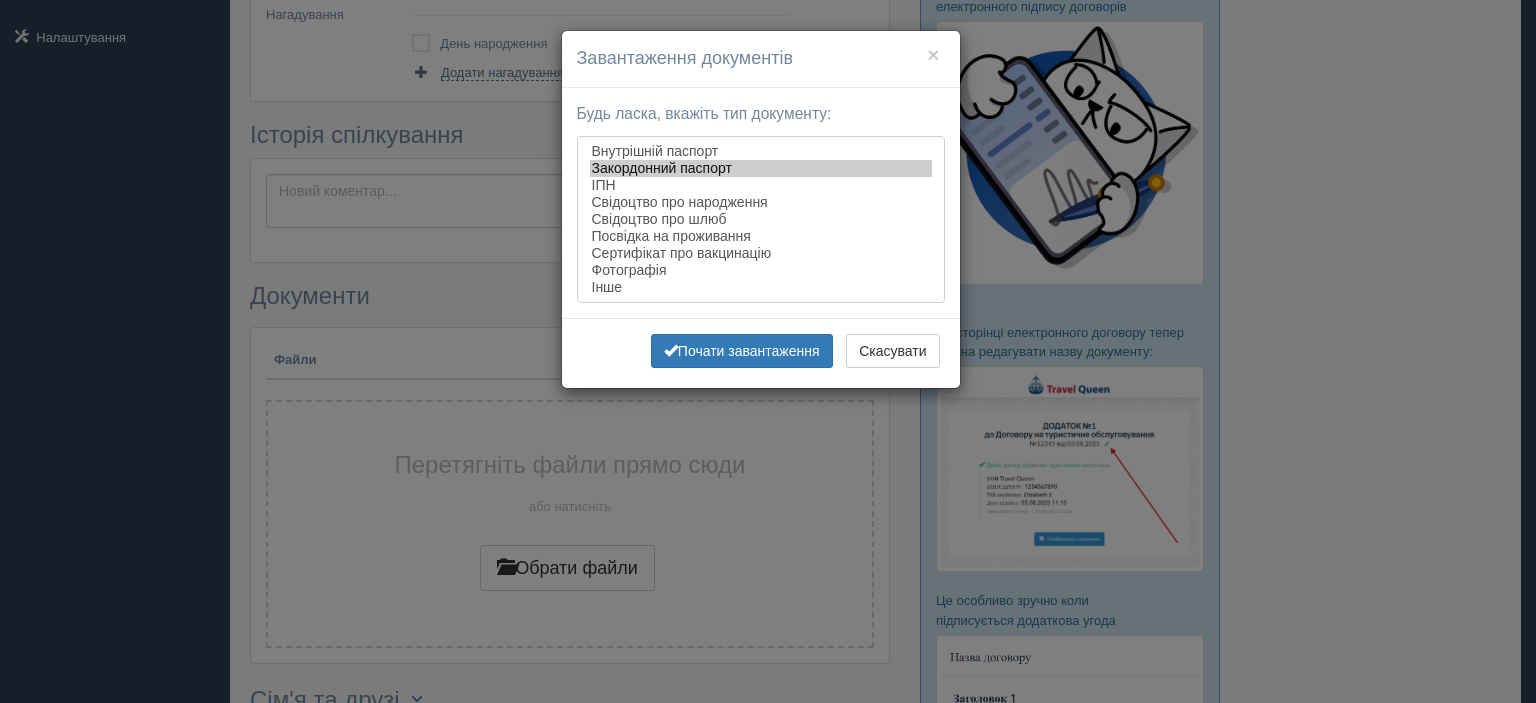 click on "Закордонний паспорт" at bounding box center [761, 168] 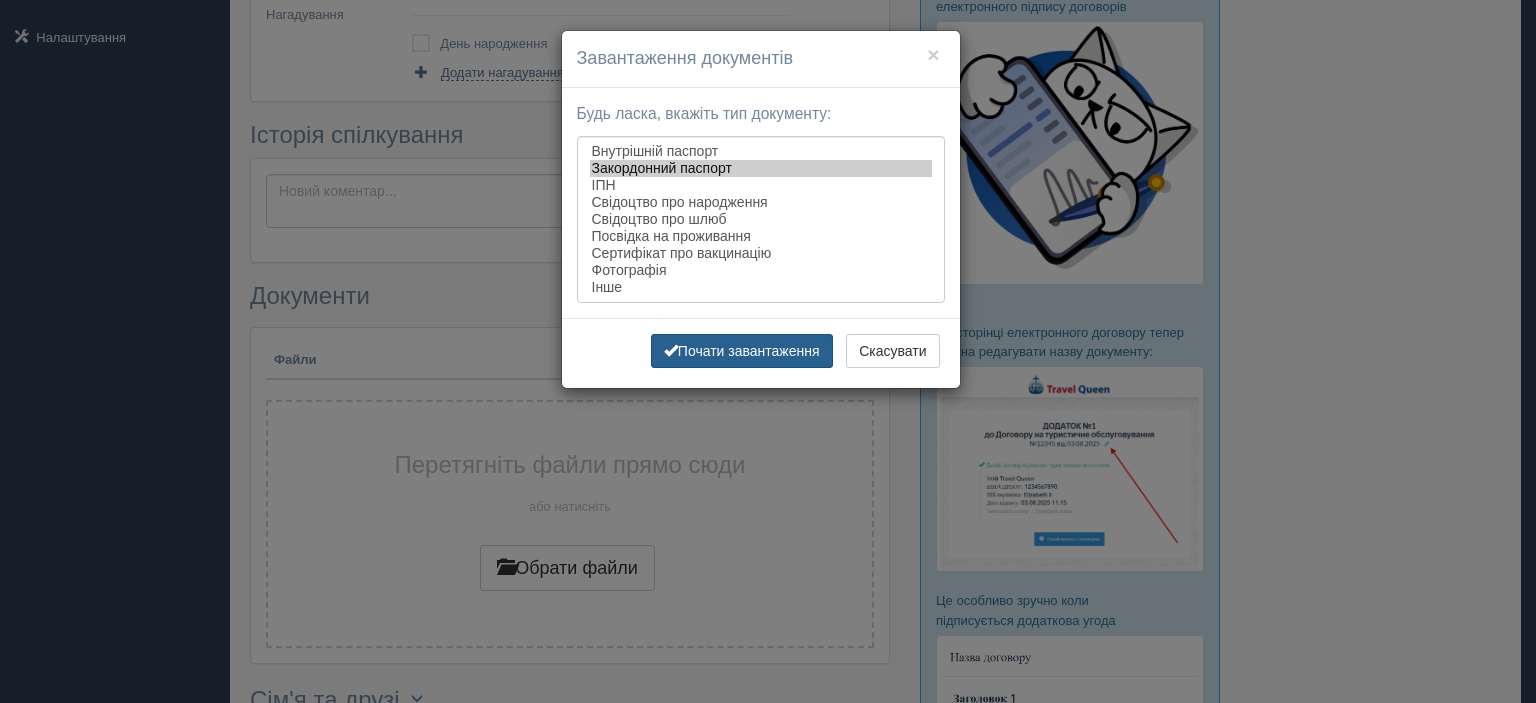 click on "Почати завантаження" at bounding box center (742, 351) 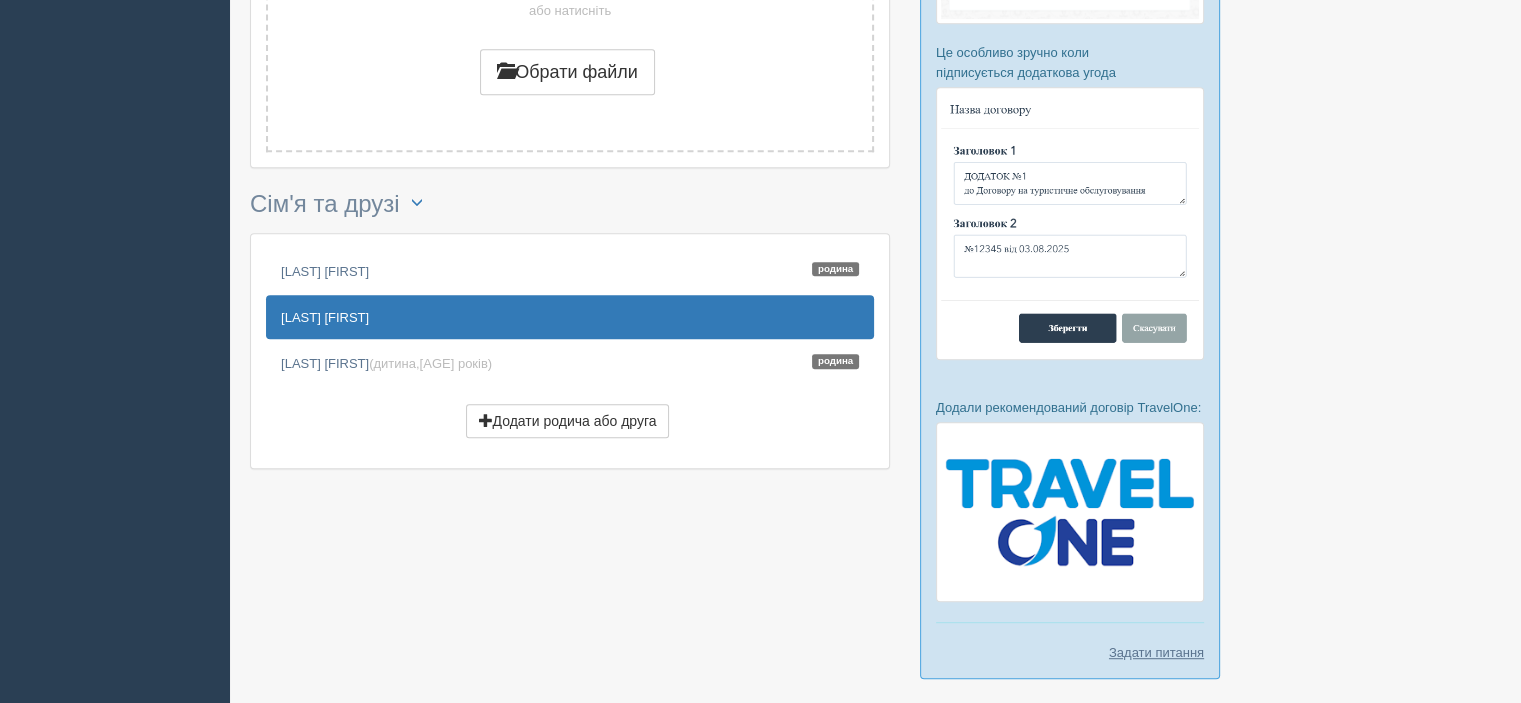 scroll, scrollTop: 1000, scrollLeft: 0, axis: vertical 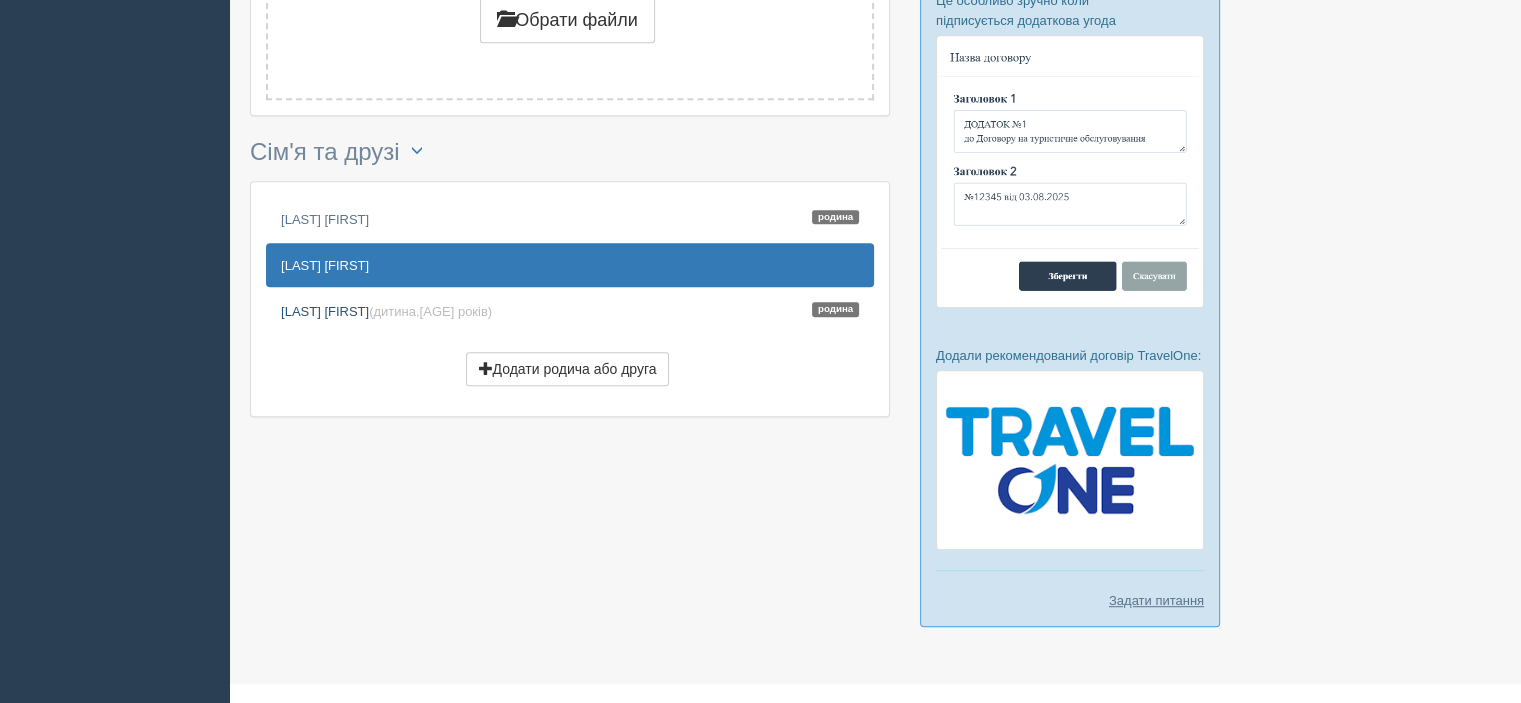 click on "STOHNII OLEH                                             (дитина,
8 років )
Родина" at bounding box center (570, 311) 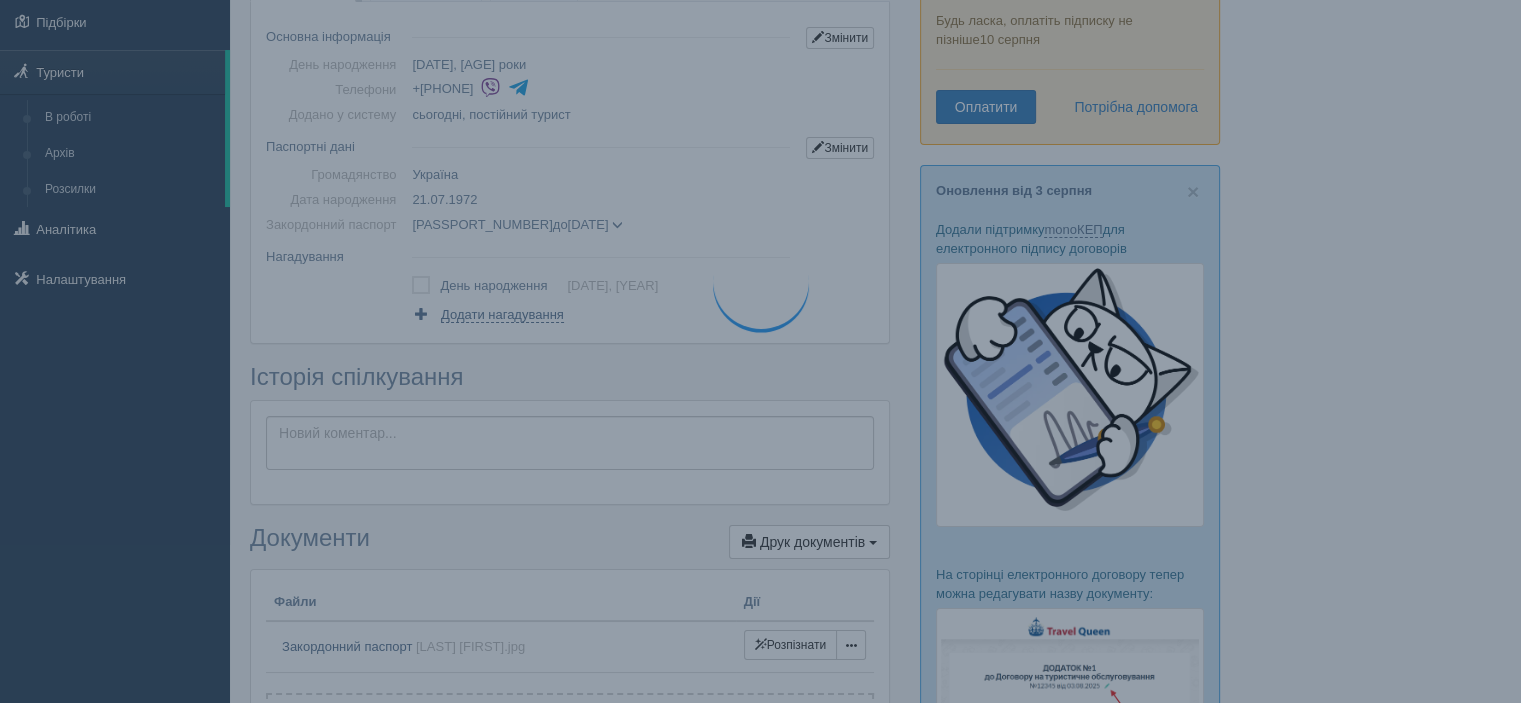 scroll, scrollTop: 0, scrollLeft: 0, axis: both 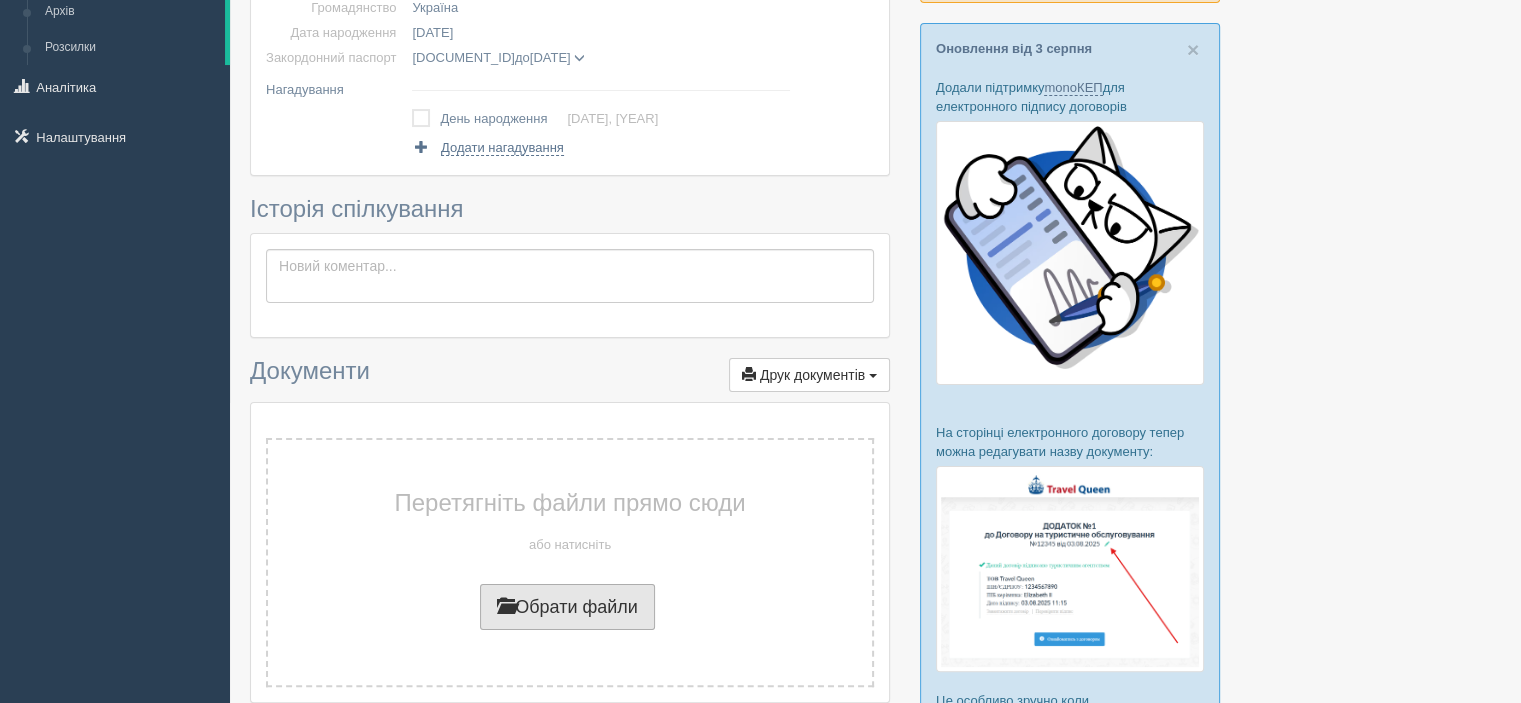 click on "Обрати файли" at bounding box center (567, 607) 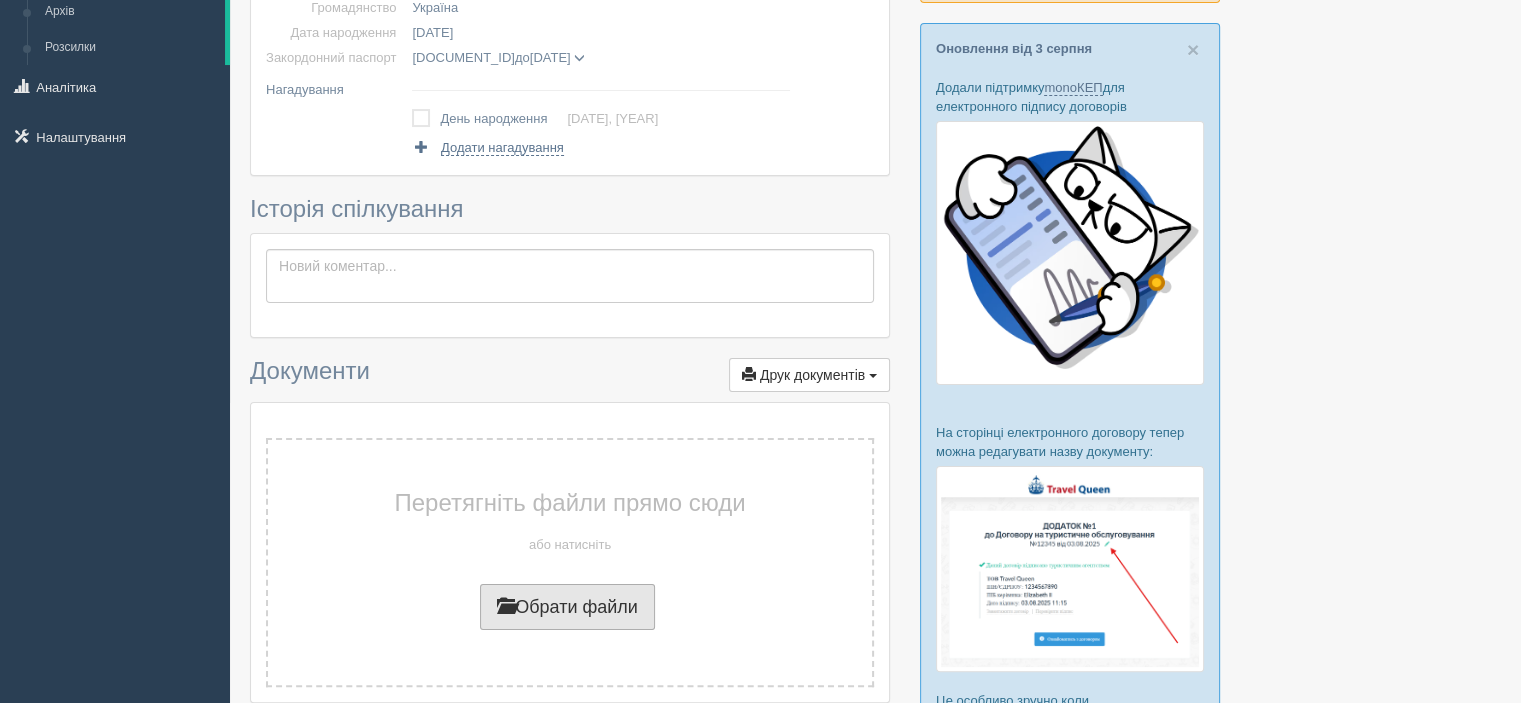 type on "C:\fakepath\[LAST] [FIRST].jpg" 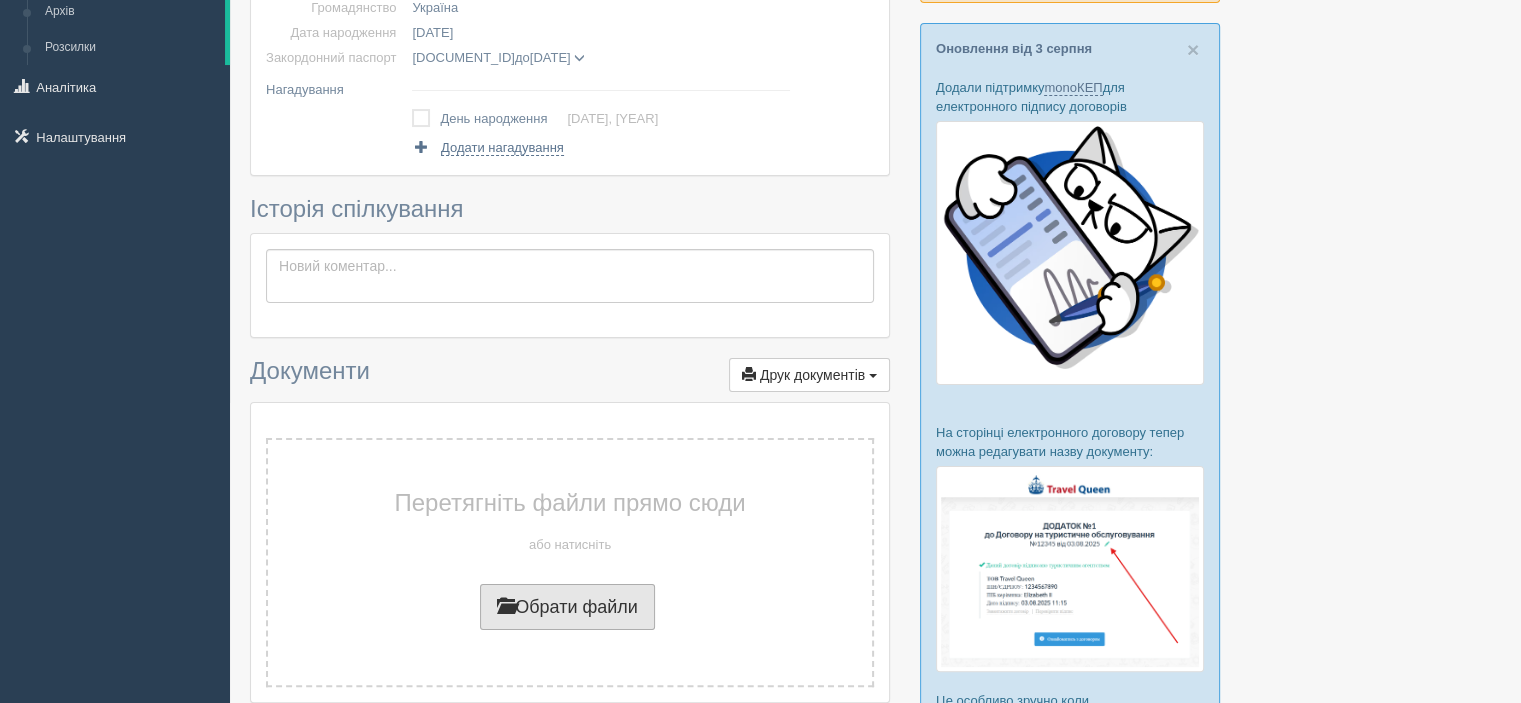 type 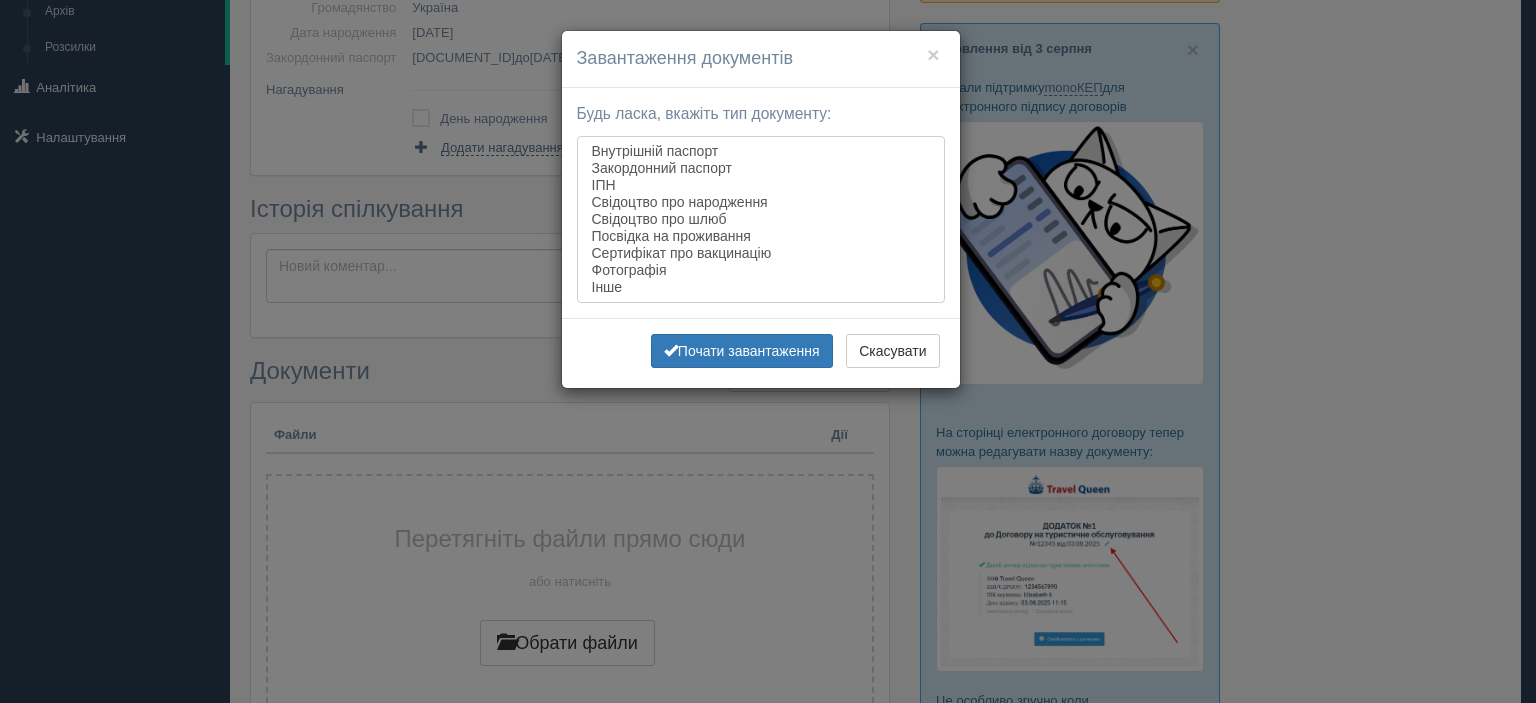 select on "passport_external" 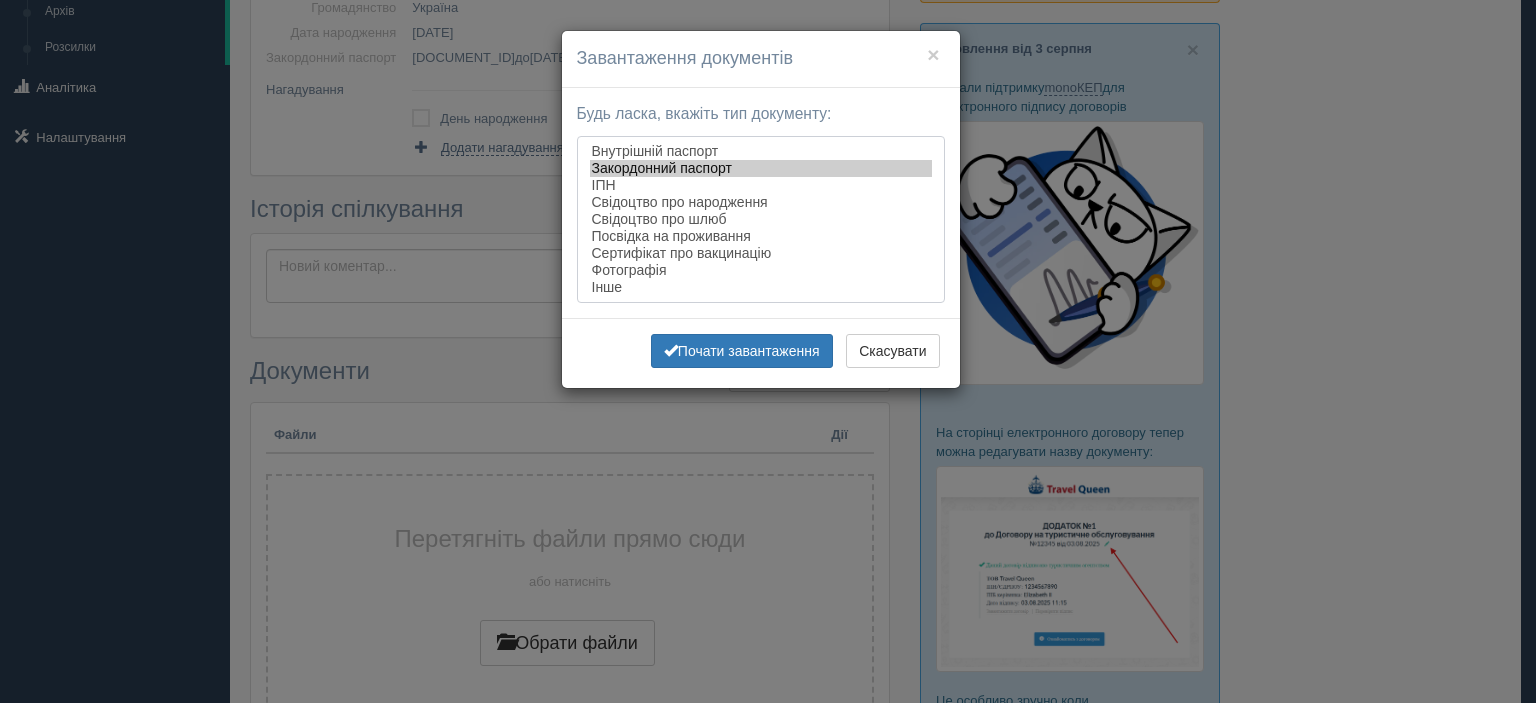 click on "Закордонний паспорт" at bounding box center (761, 168) 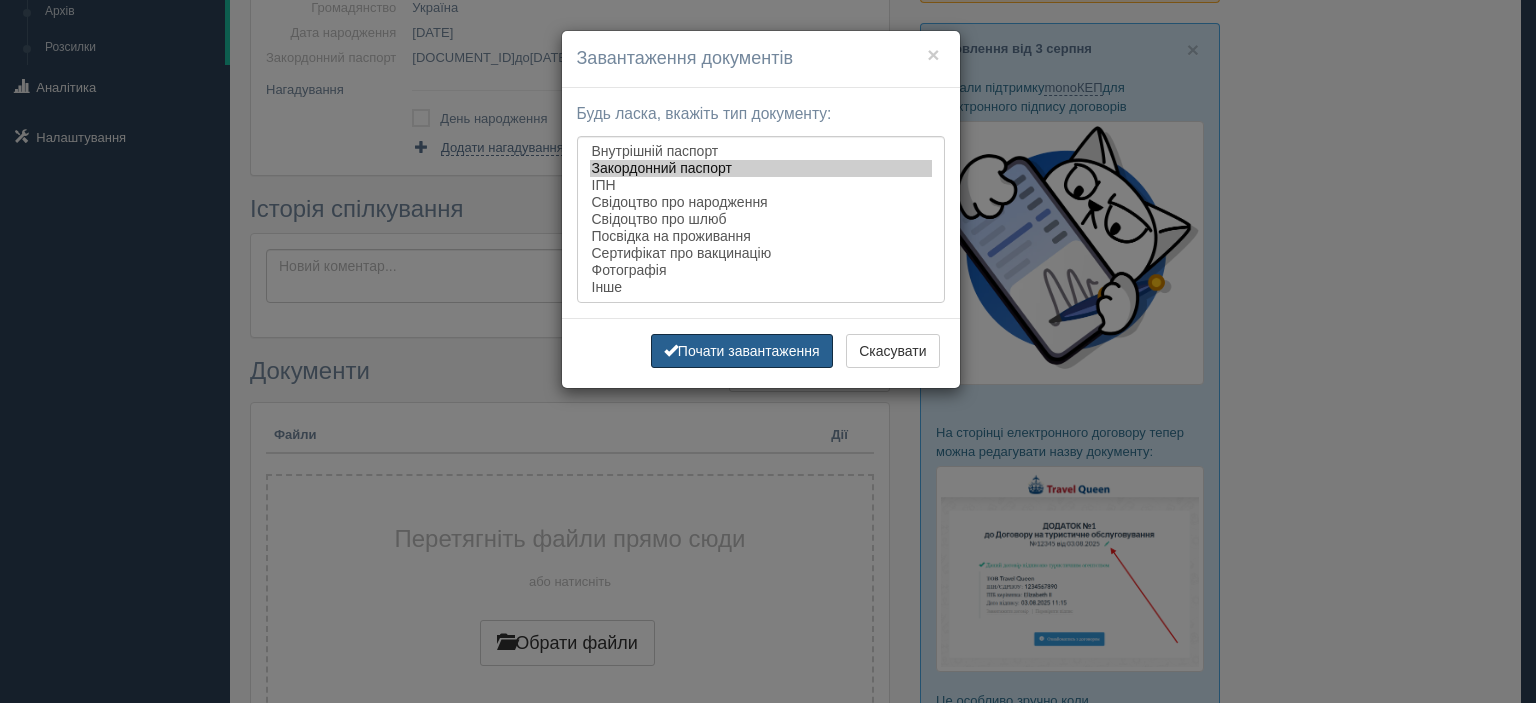 click on "Почати завантаження" at bounding box center [742, 351] 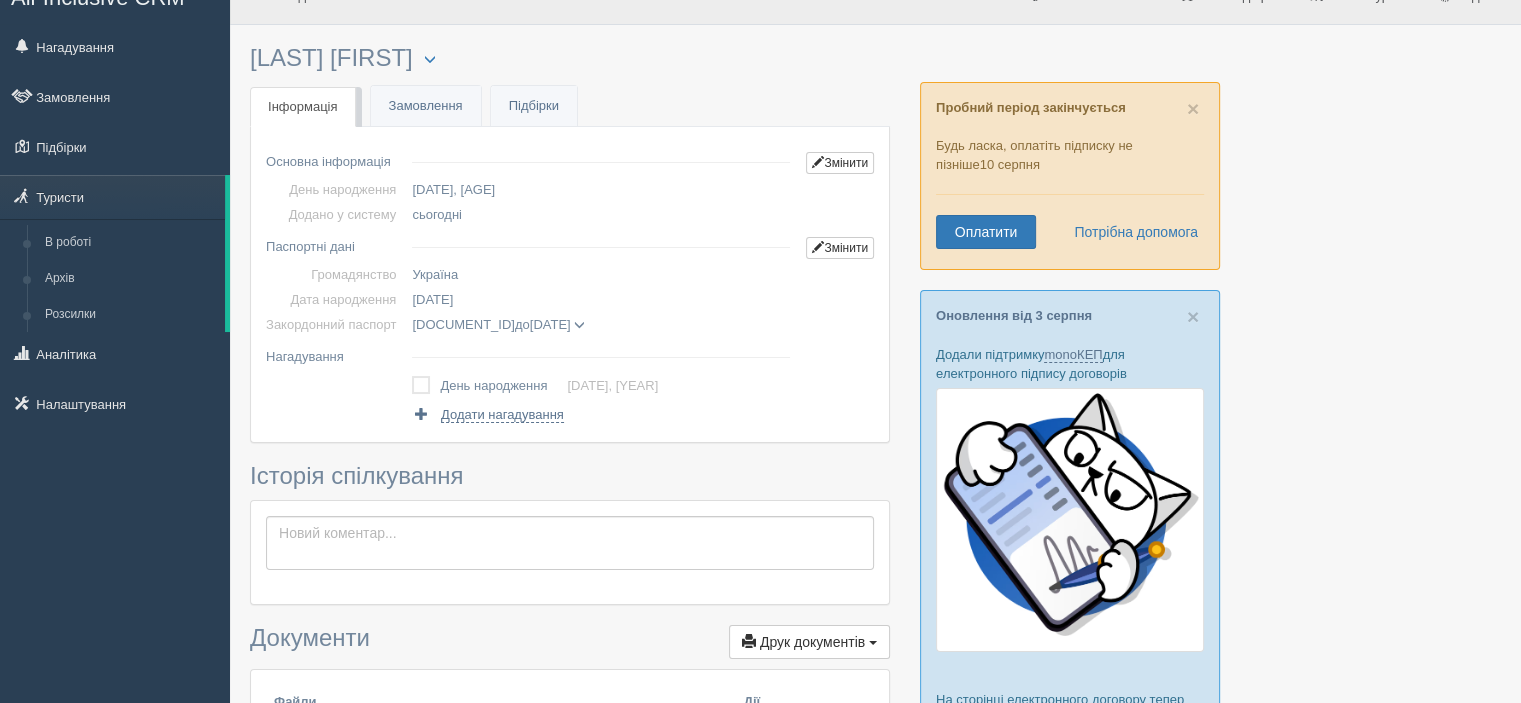 scroll, scrollTop: 0, scrollLeft: 0, axis: both 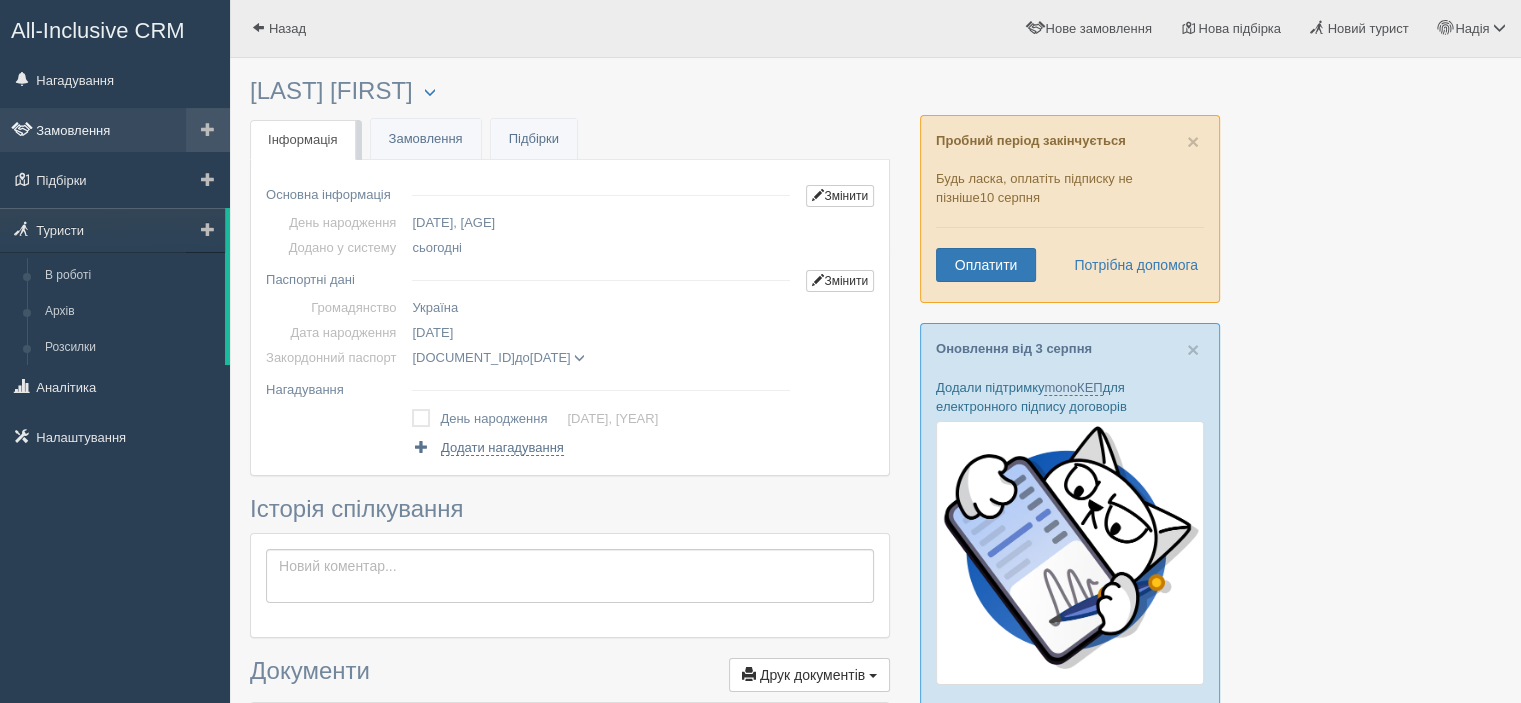 click on "Замовлення" at bounding box center [115, 130] 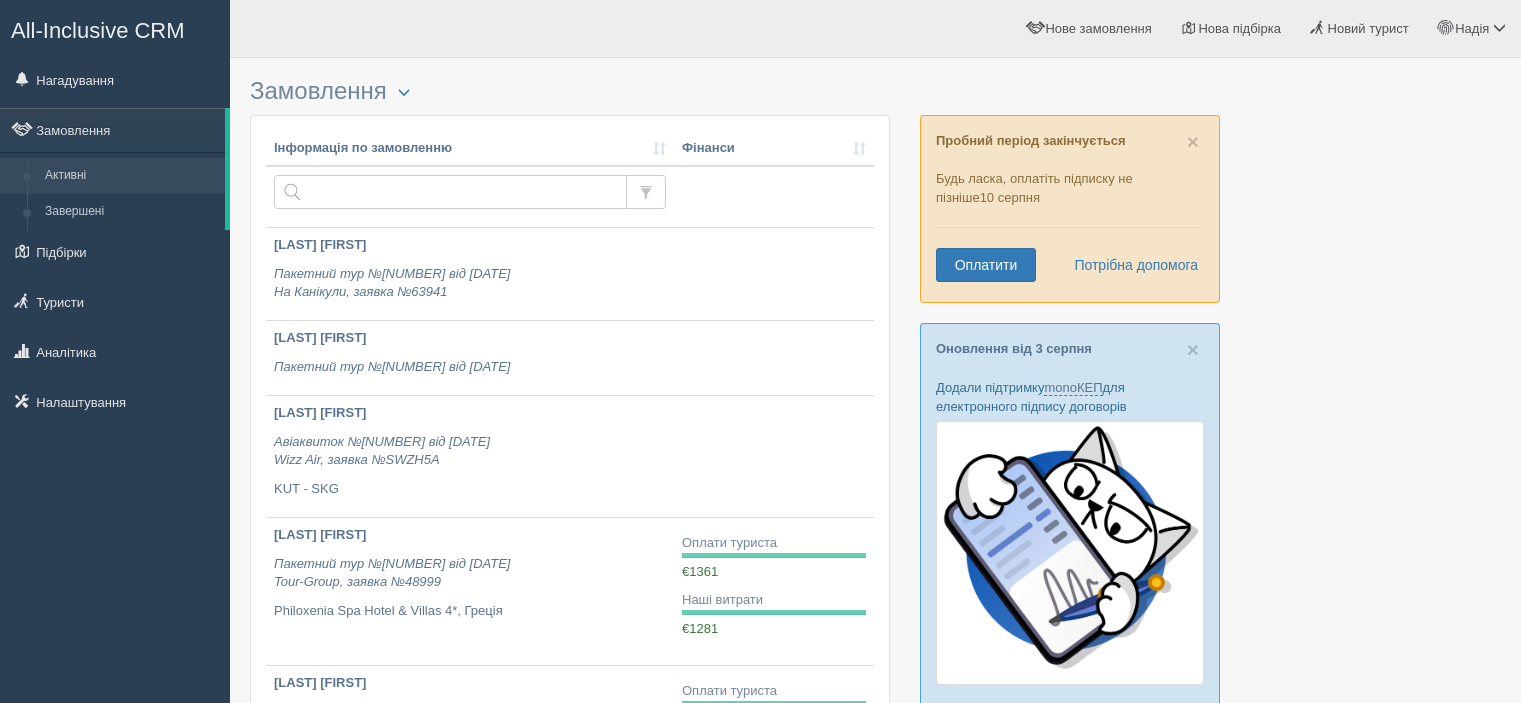 scroll, scrollTop: 0, scrollLeft: 0, axis: both 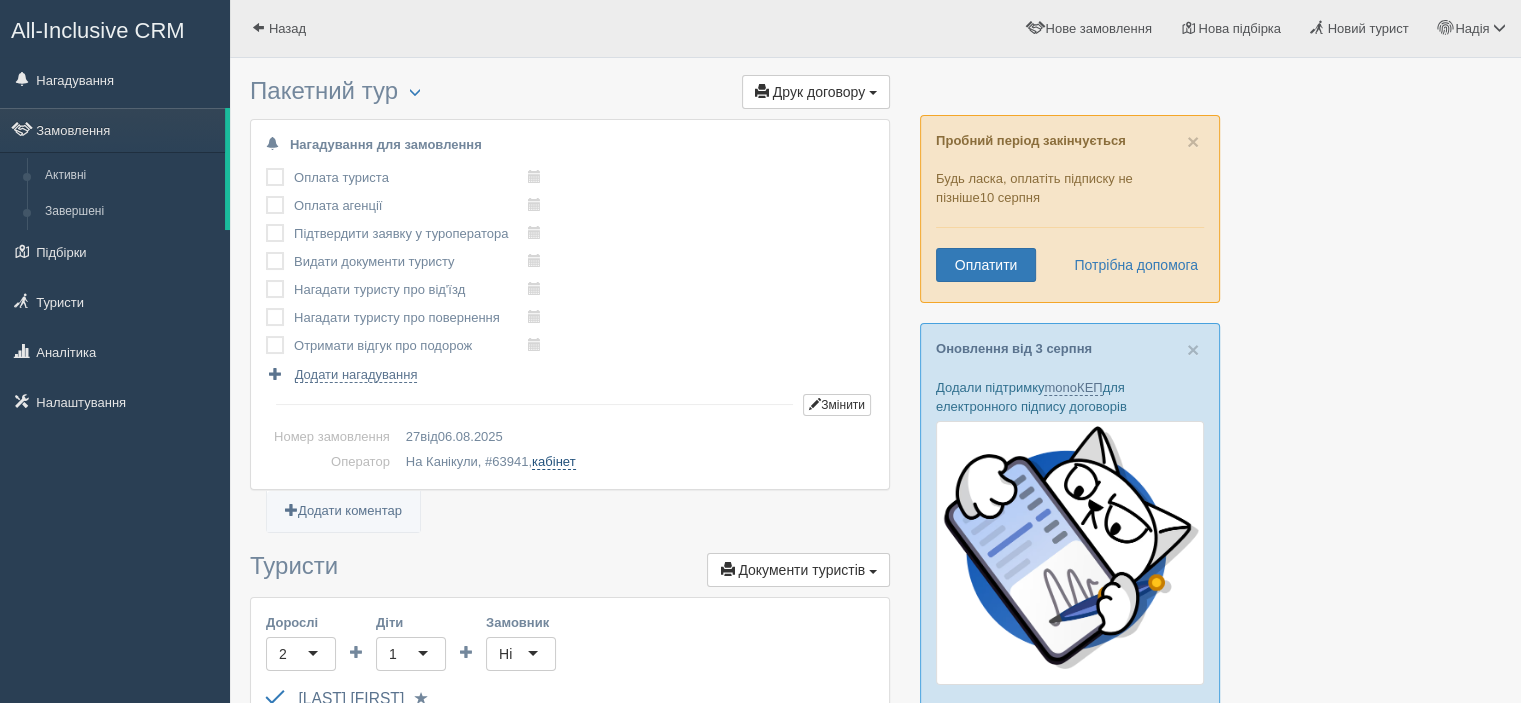click on "кабінет" at bounding box center (553, 462) 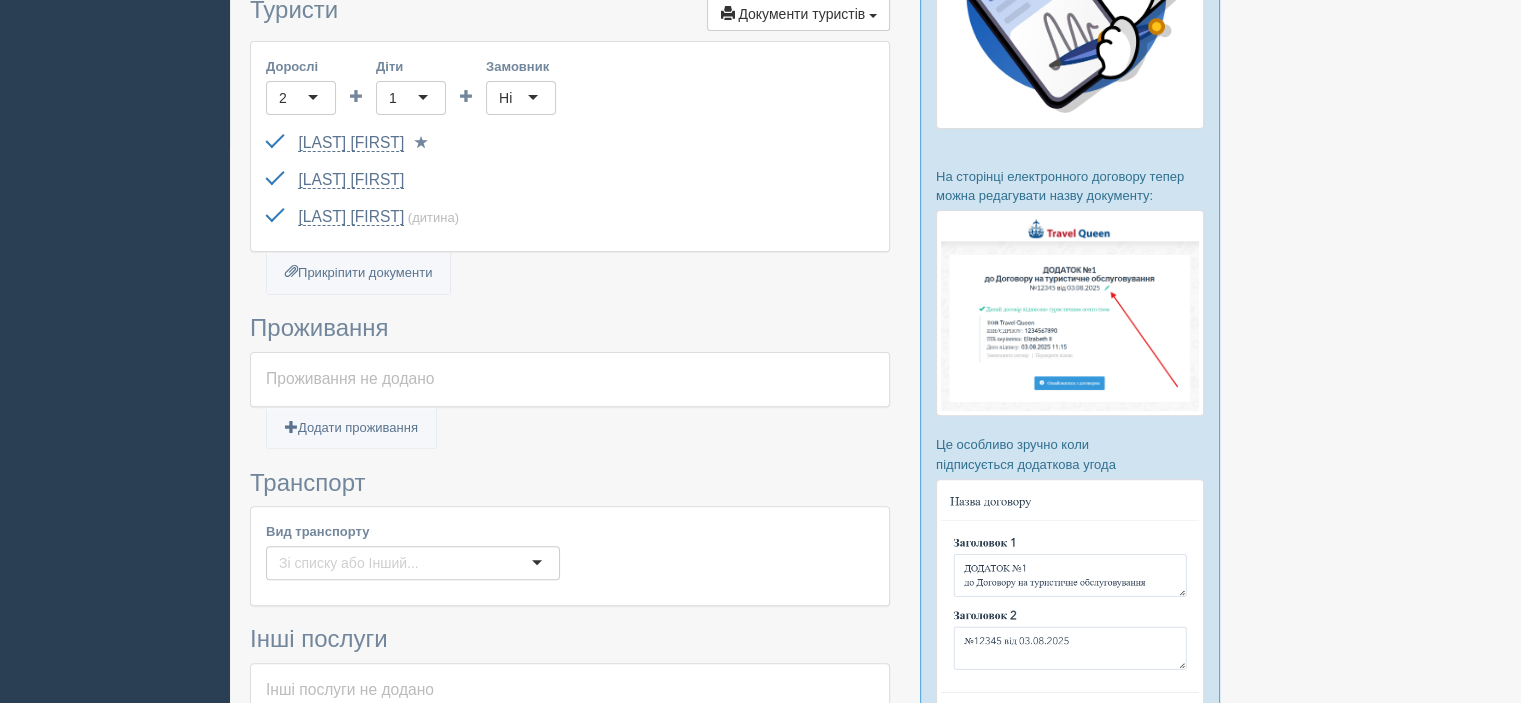 scroll, scrollTop: 533, scrollLeft: 0, axis: vertical 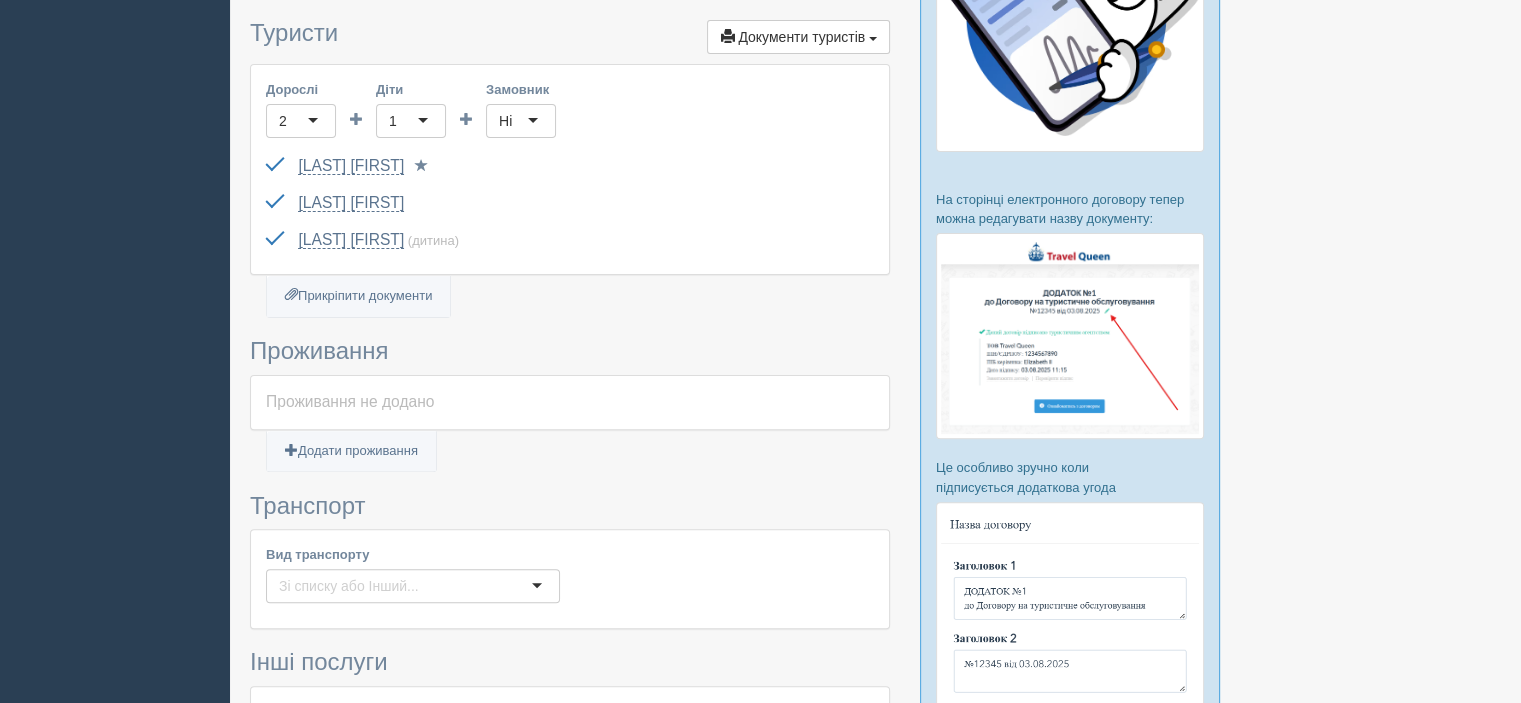 click at bounding box center (413, 586) 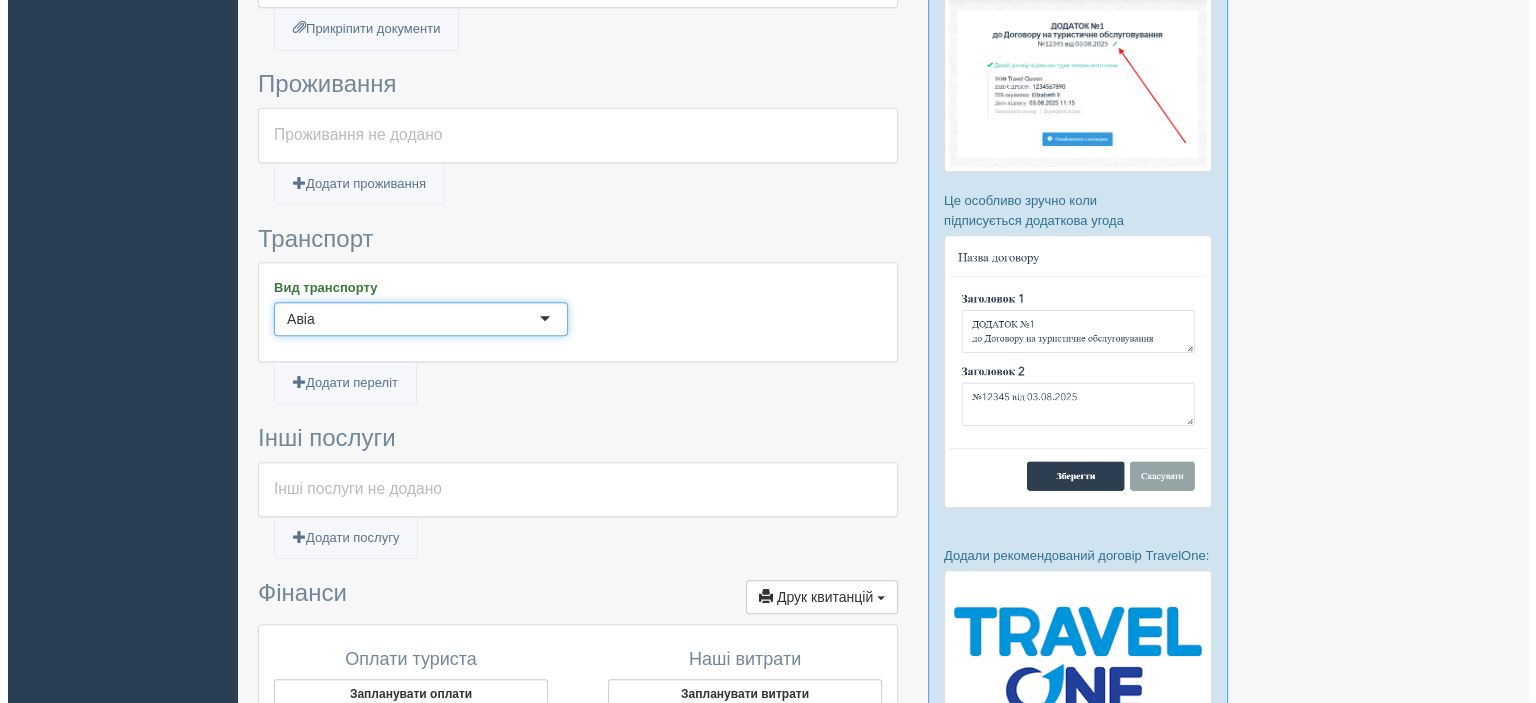 scroll, scrollTop: 833, scrollLeft: 0, axis: vertical 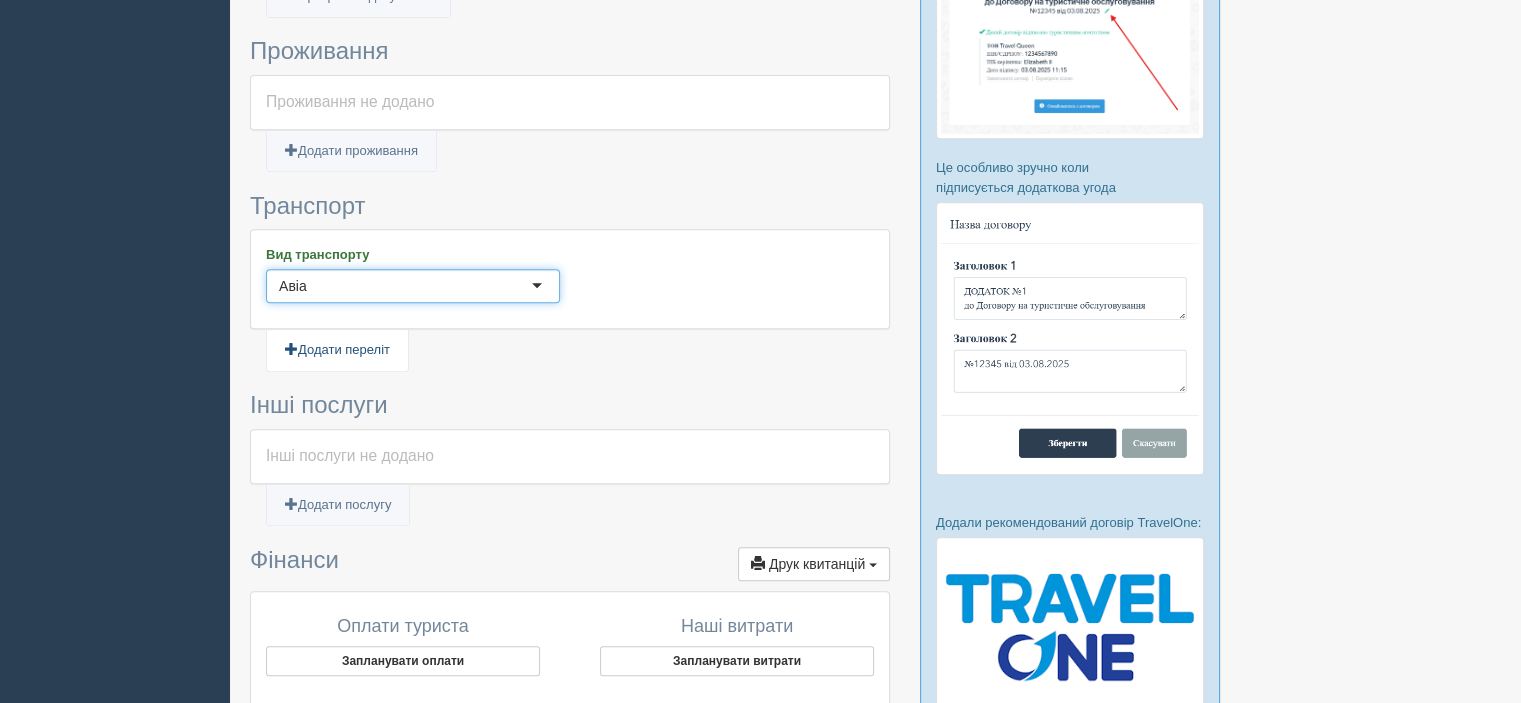 click on "Додати переліт" at bounding box center (337, 350) 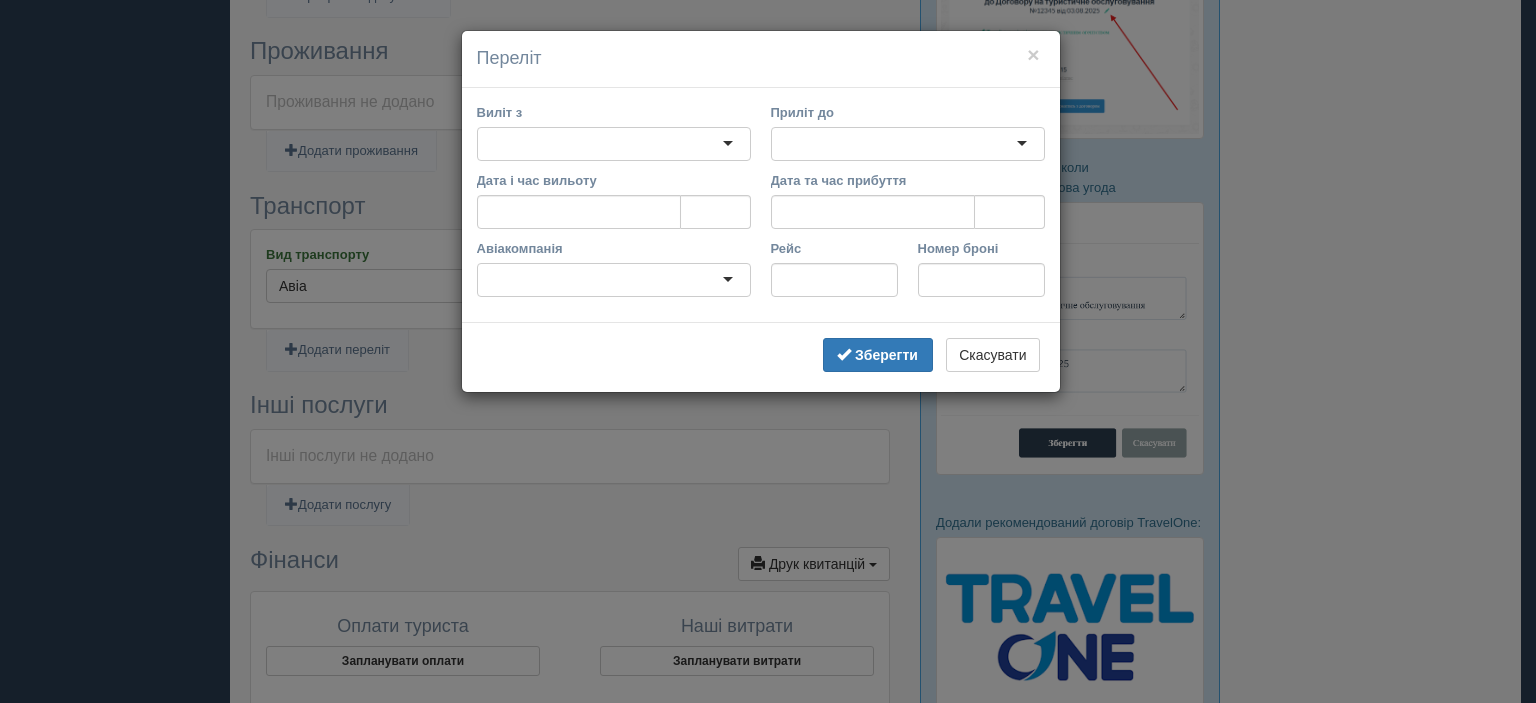 type 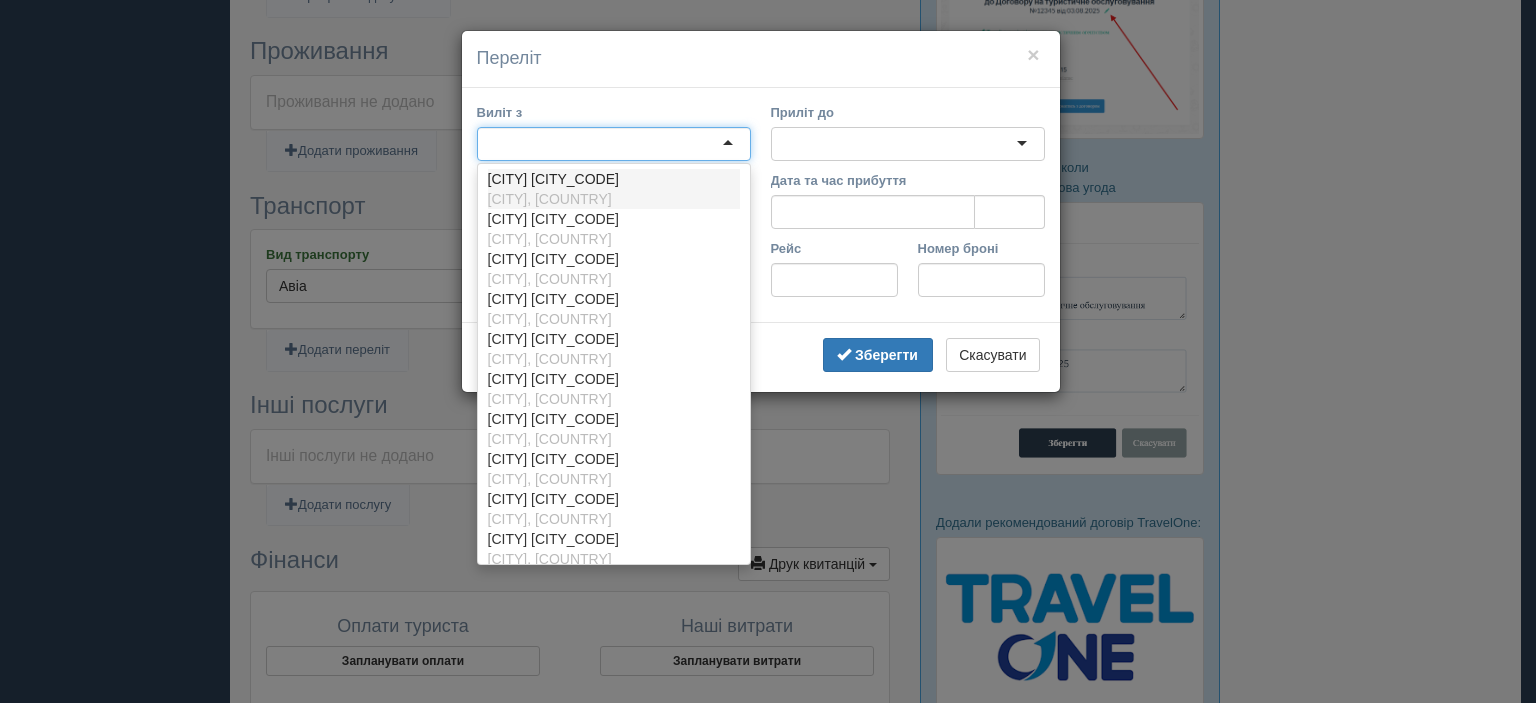 click at bounding box center [614, 144] 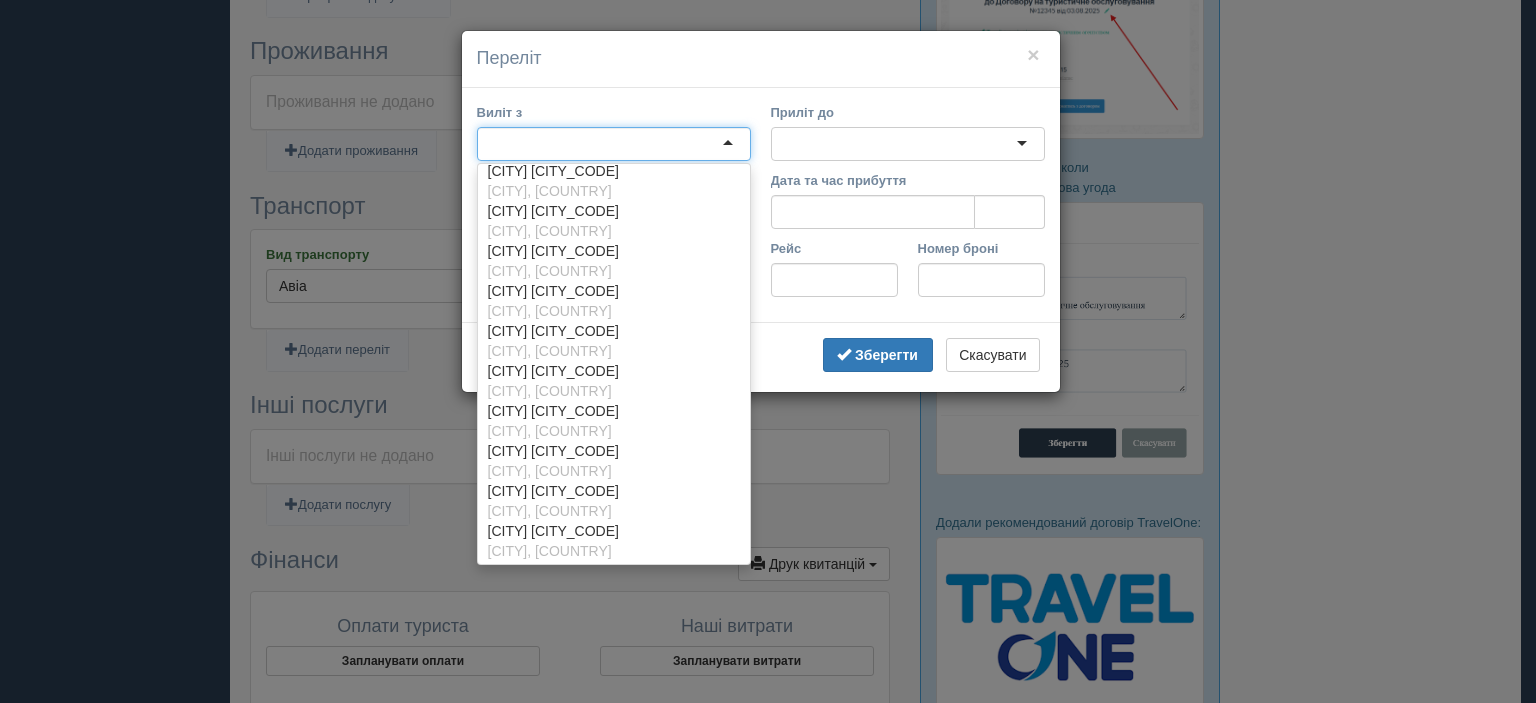 scroll, scrollTop: 0, scrollLeft: 0, axis: both 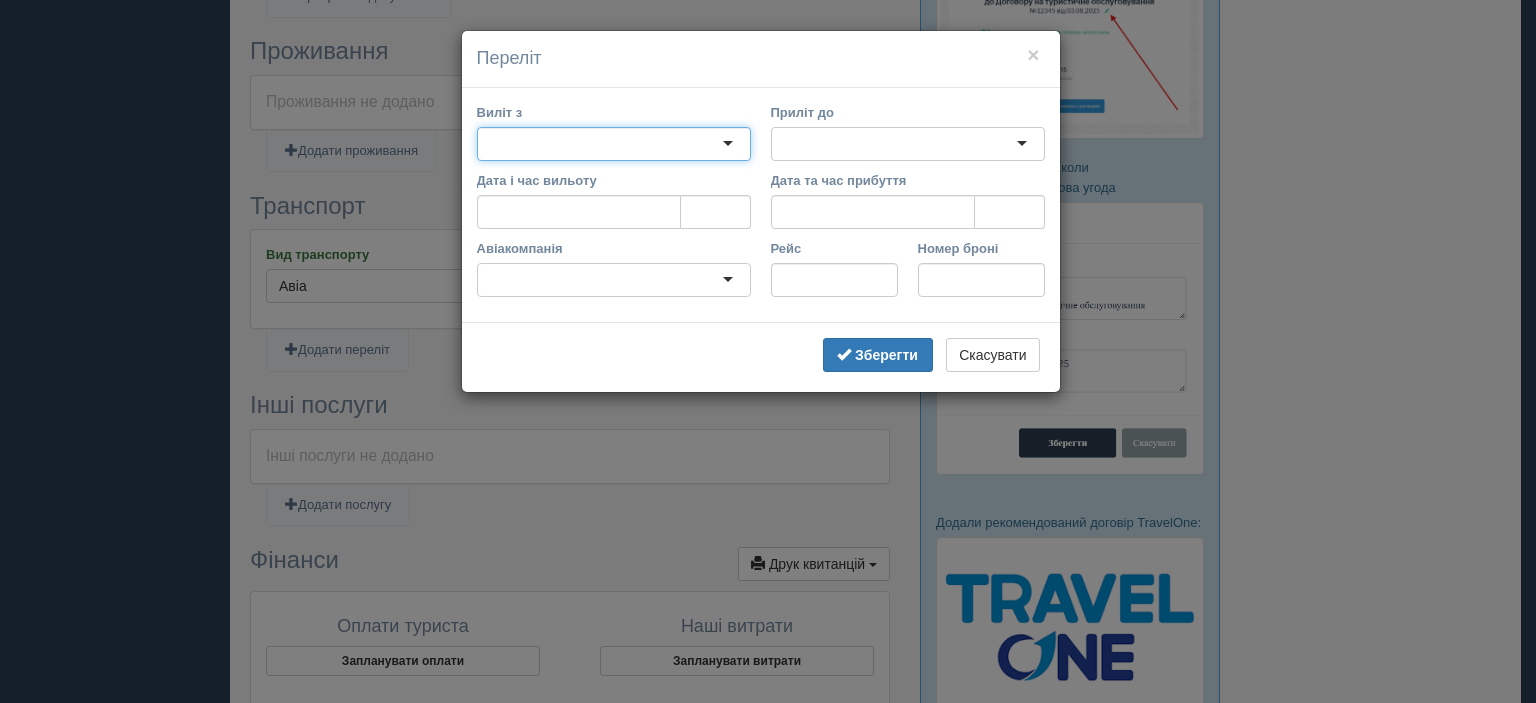 click at bounding box center (614, 144) 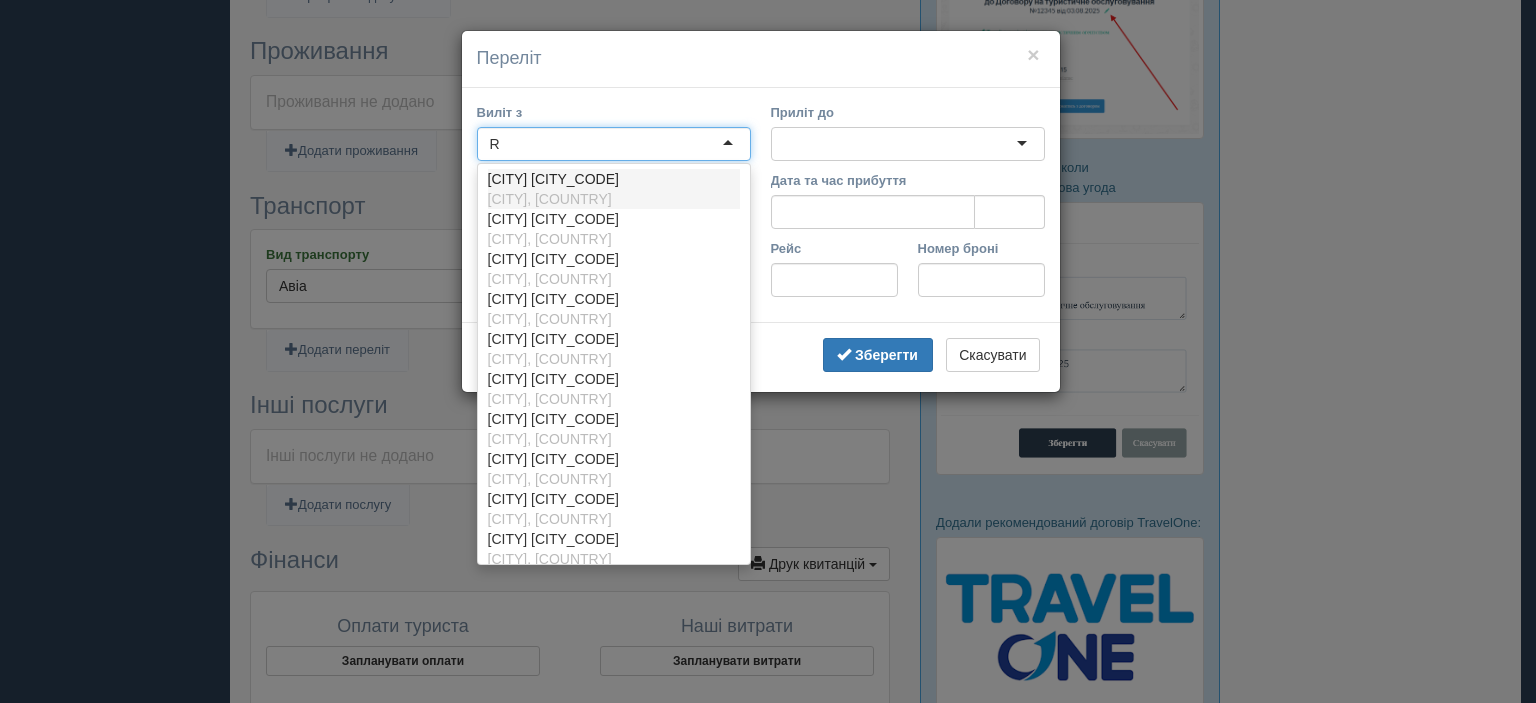 scroll, scrollTop: 0, scrollLeft: 0, axis: both 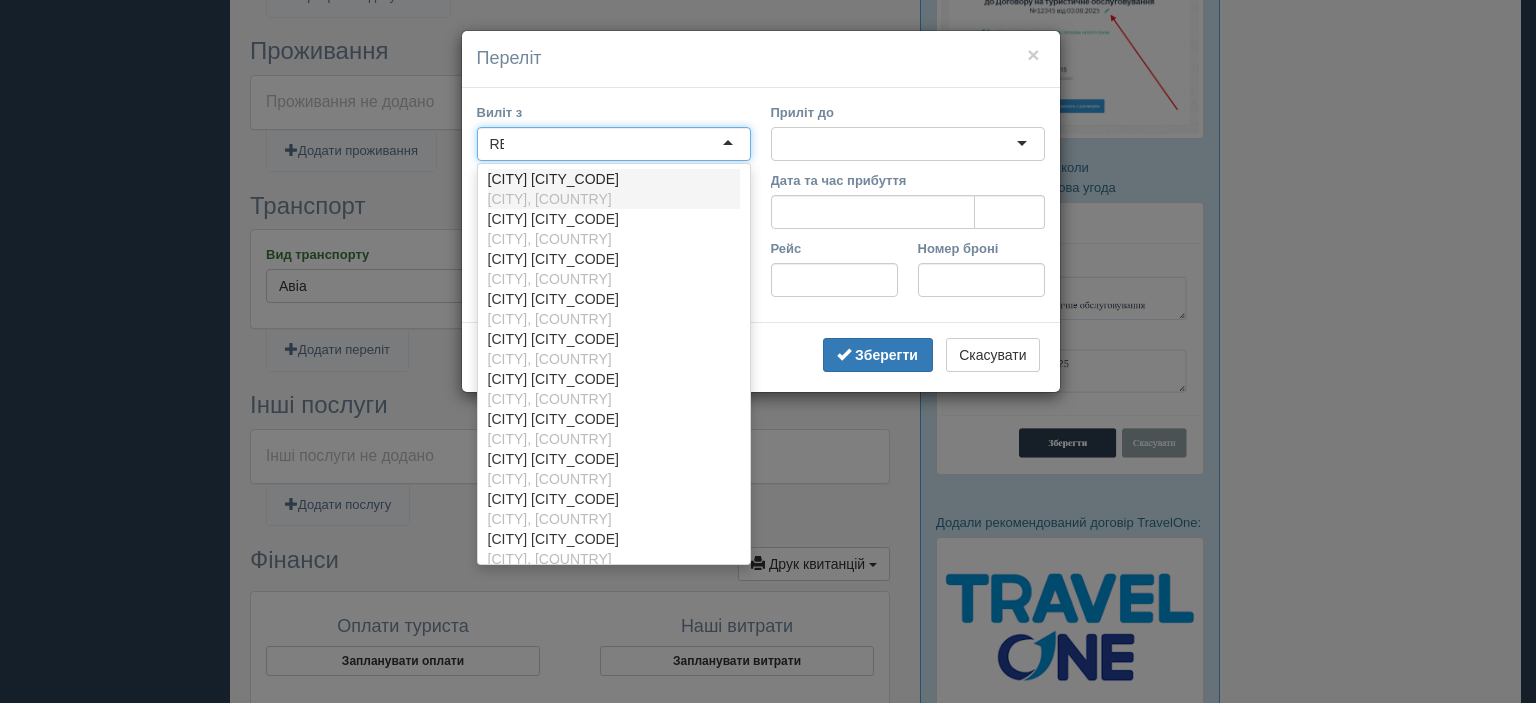 type on "R" 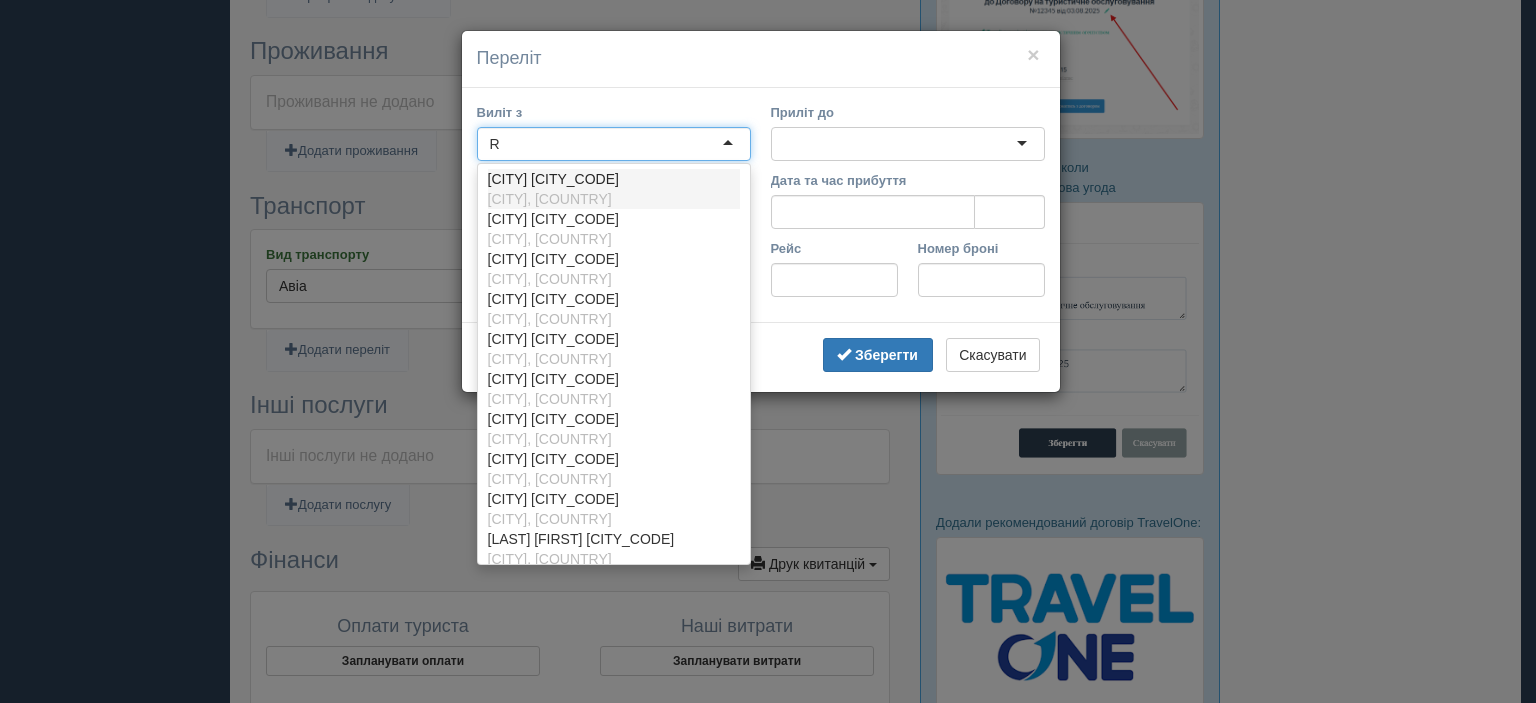 scroll, scrollTop: 0, scrollLeft: 0, axis: both 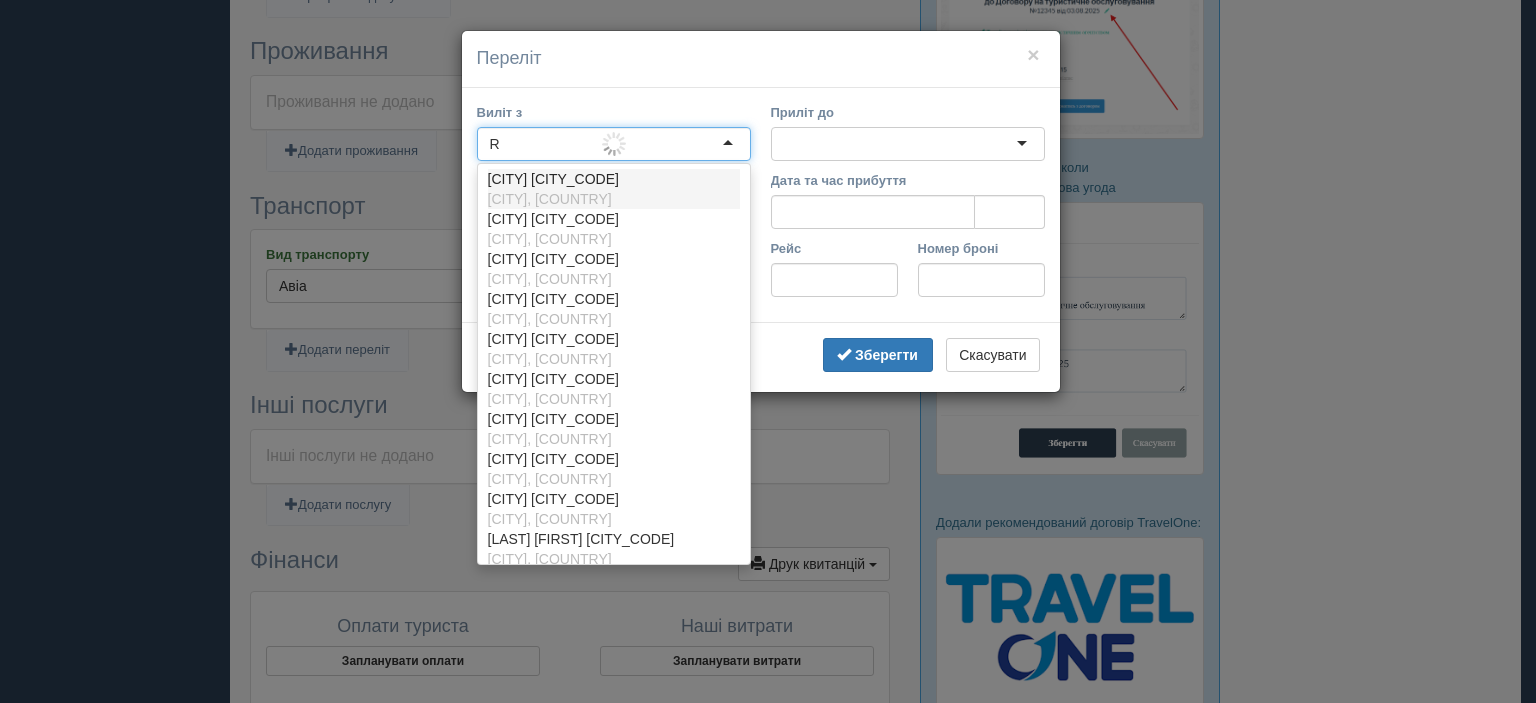 type on "RO" 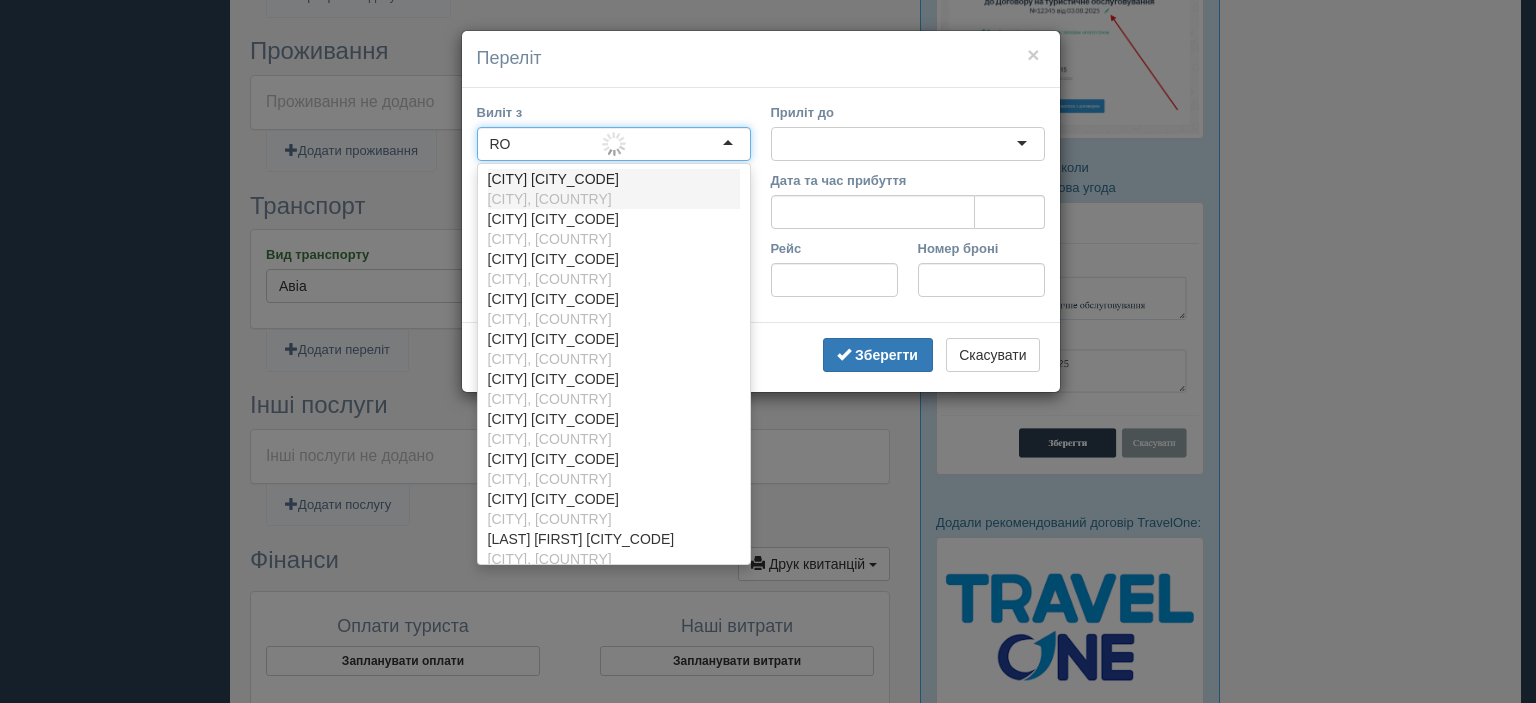 type 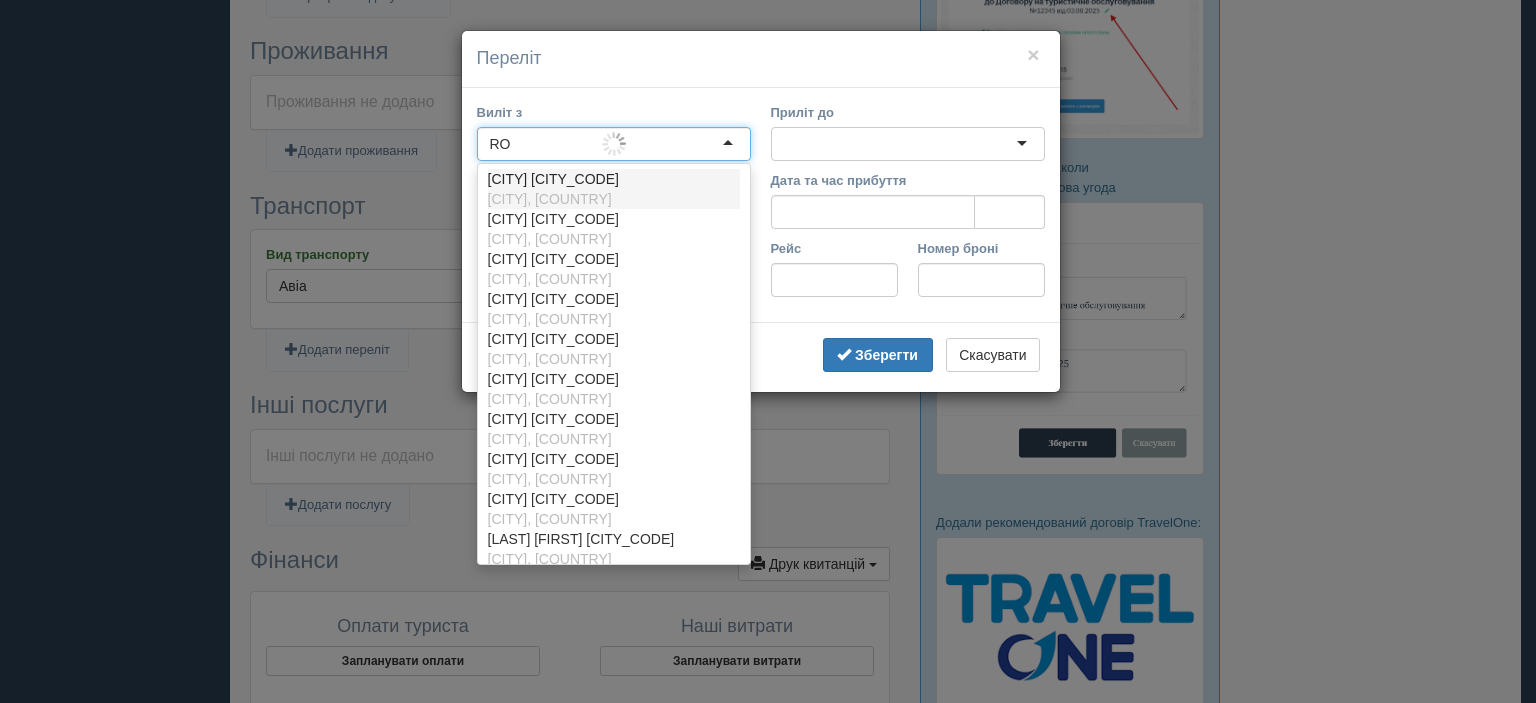 type 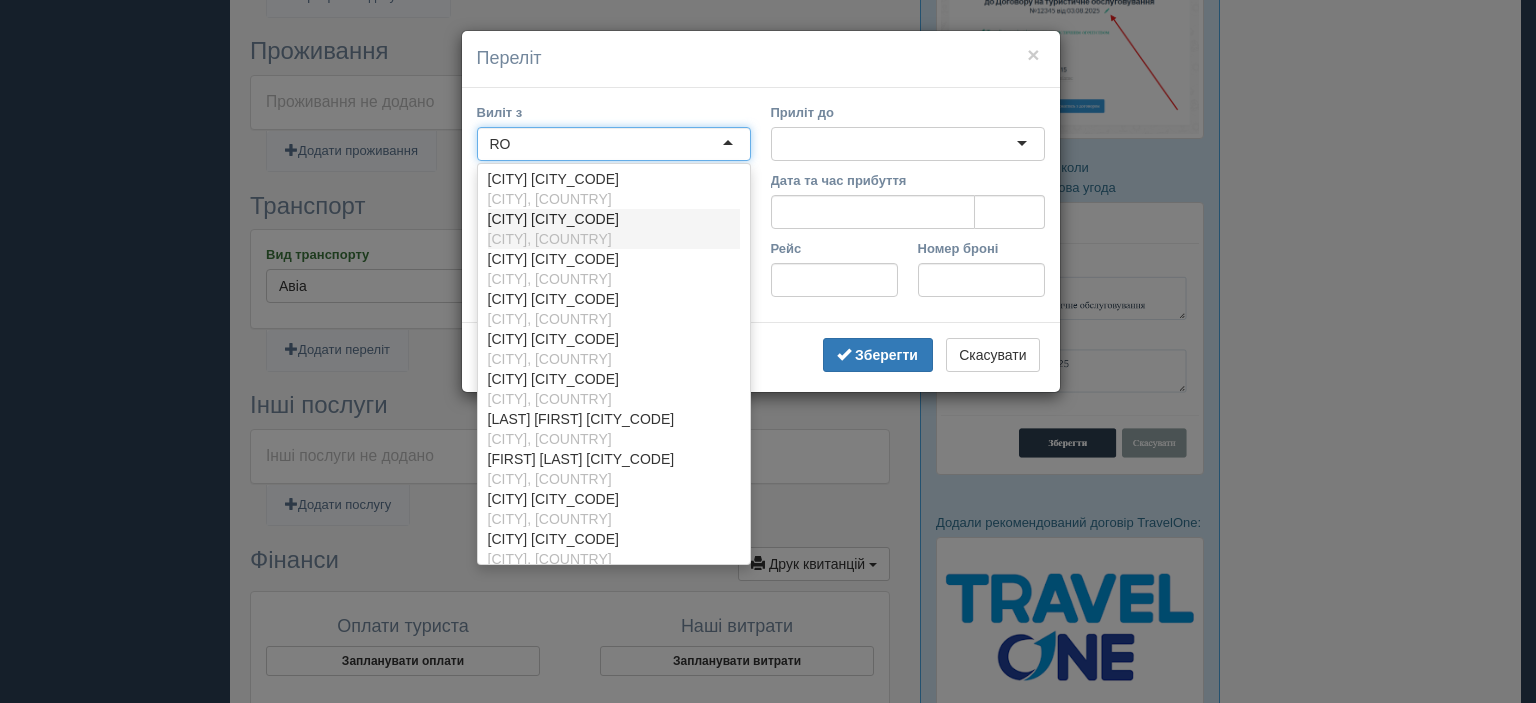 scroll, scrollTop: 30, scrollLeft: 0, axis: vertical 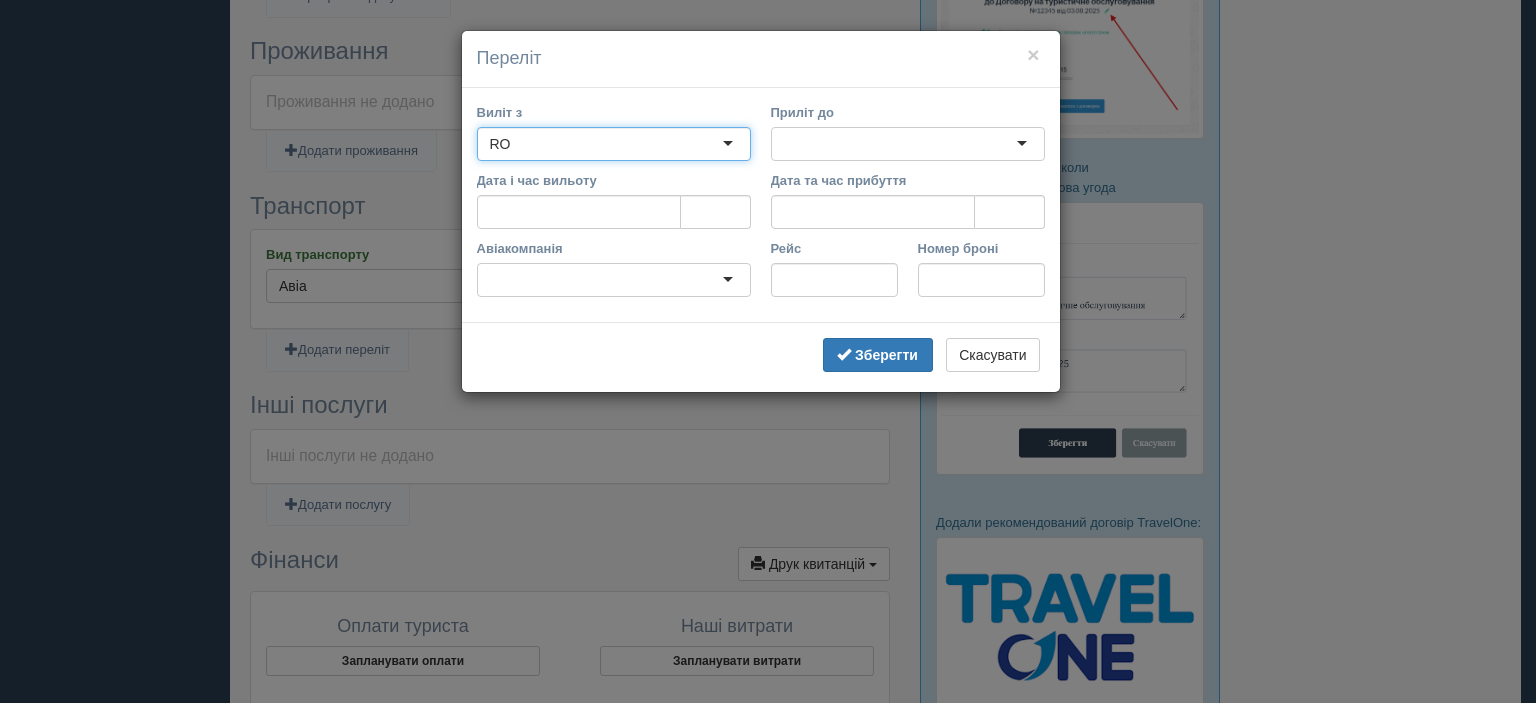 click on "RO" at bounding box center [614, 144] 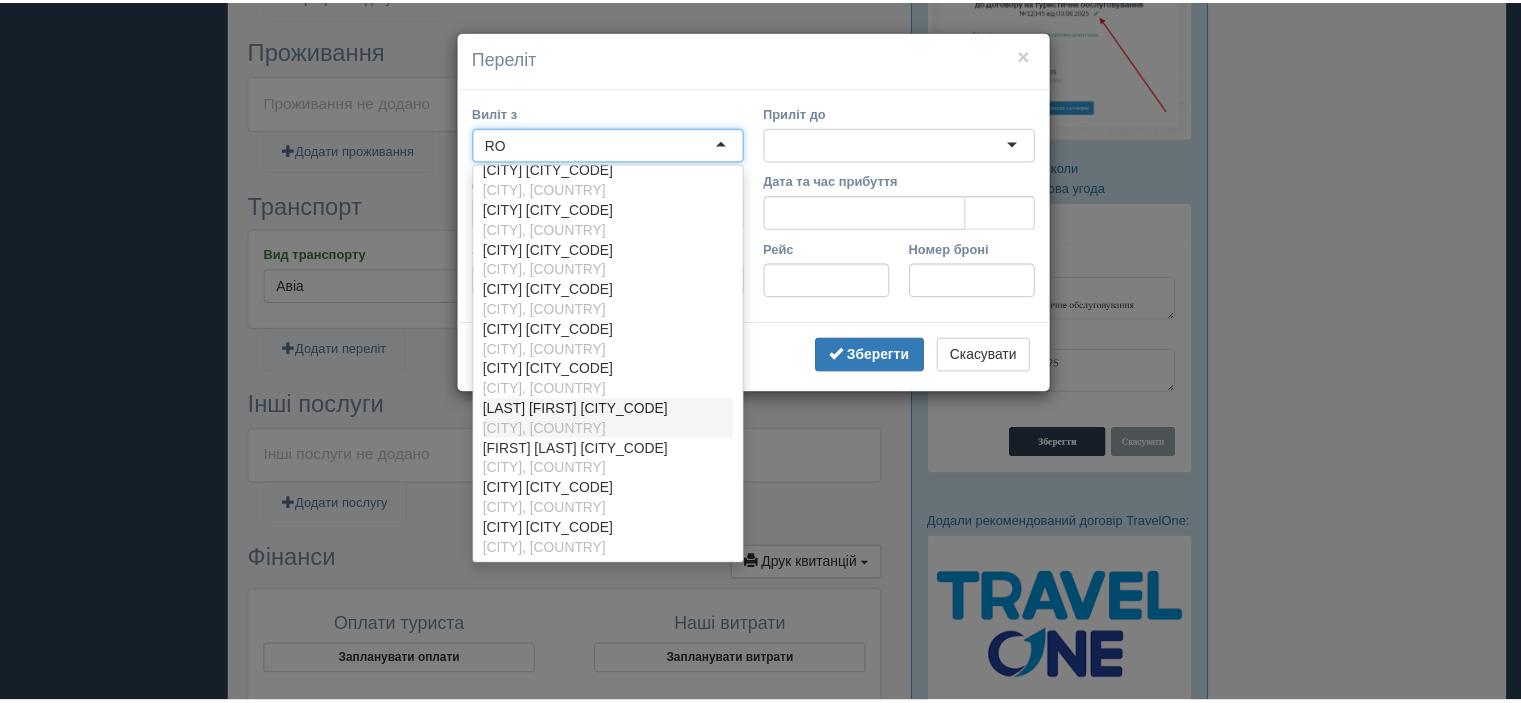 scroll, scrollTop: 0, scrollLeft: 0, axis: both 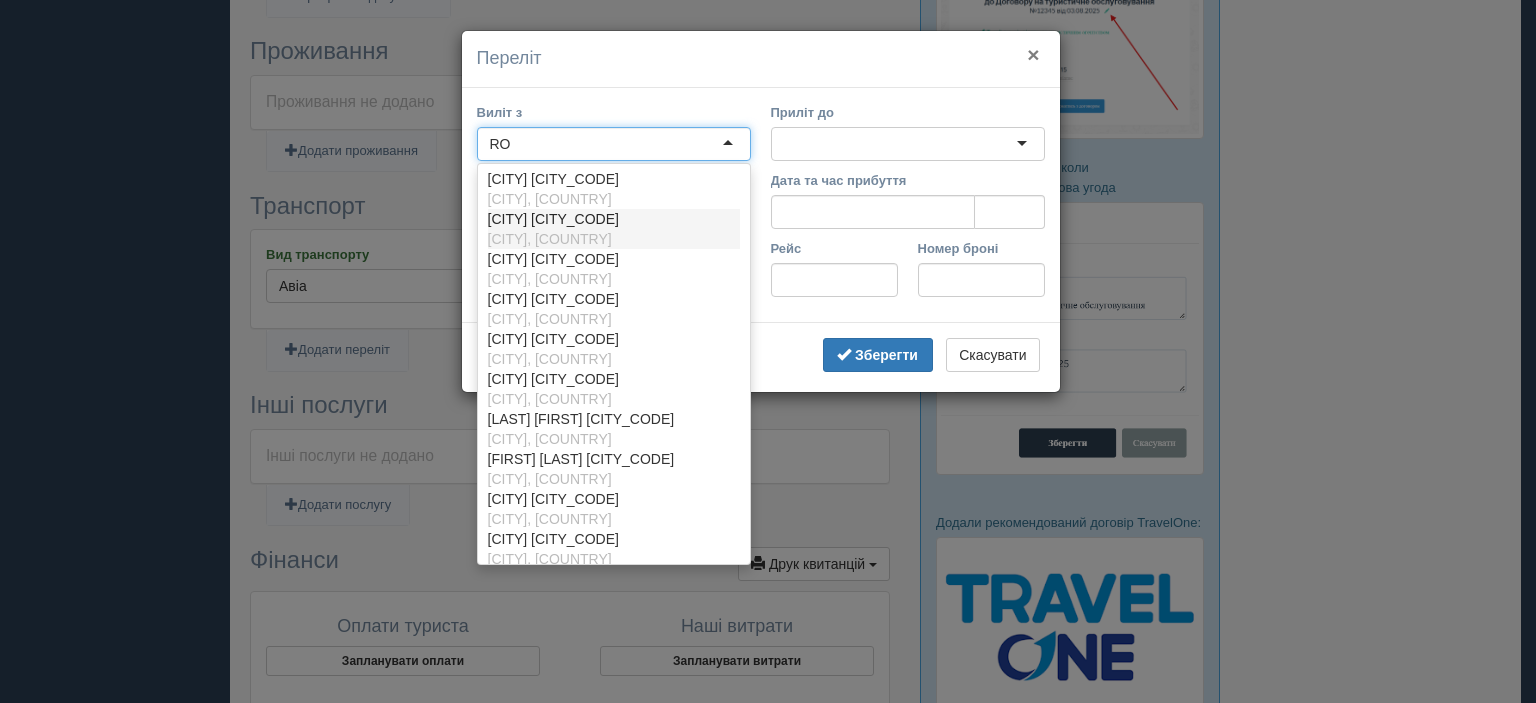 type on "RO" 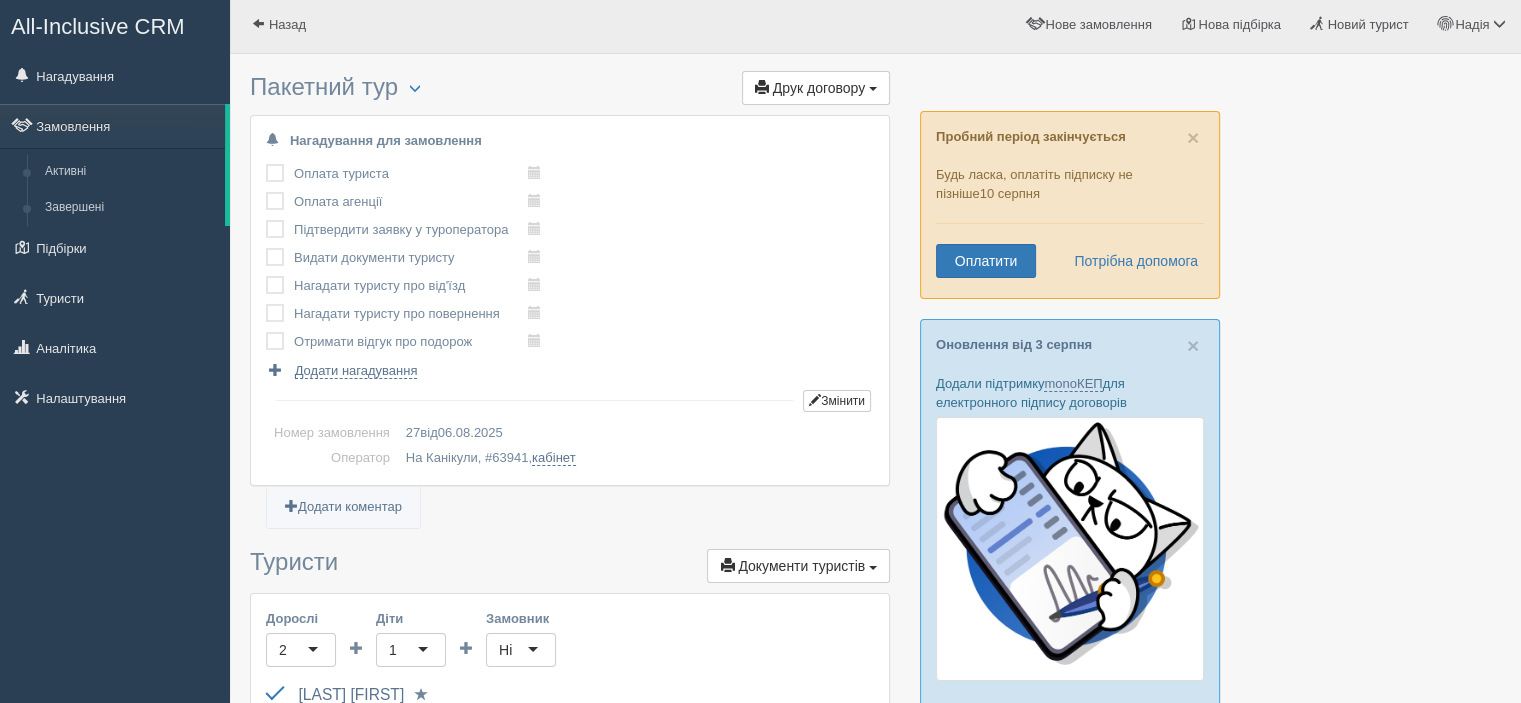 scroll, scrollTop: 0, scrollLeft: 0, axis: both 